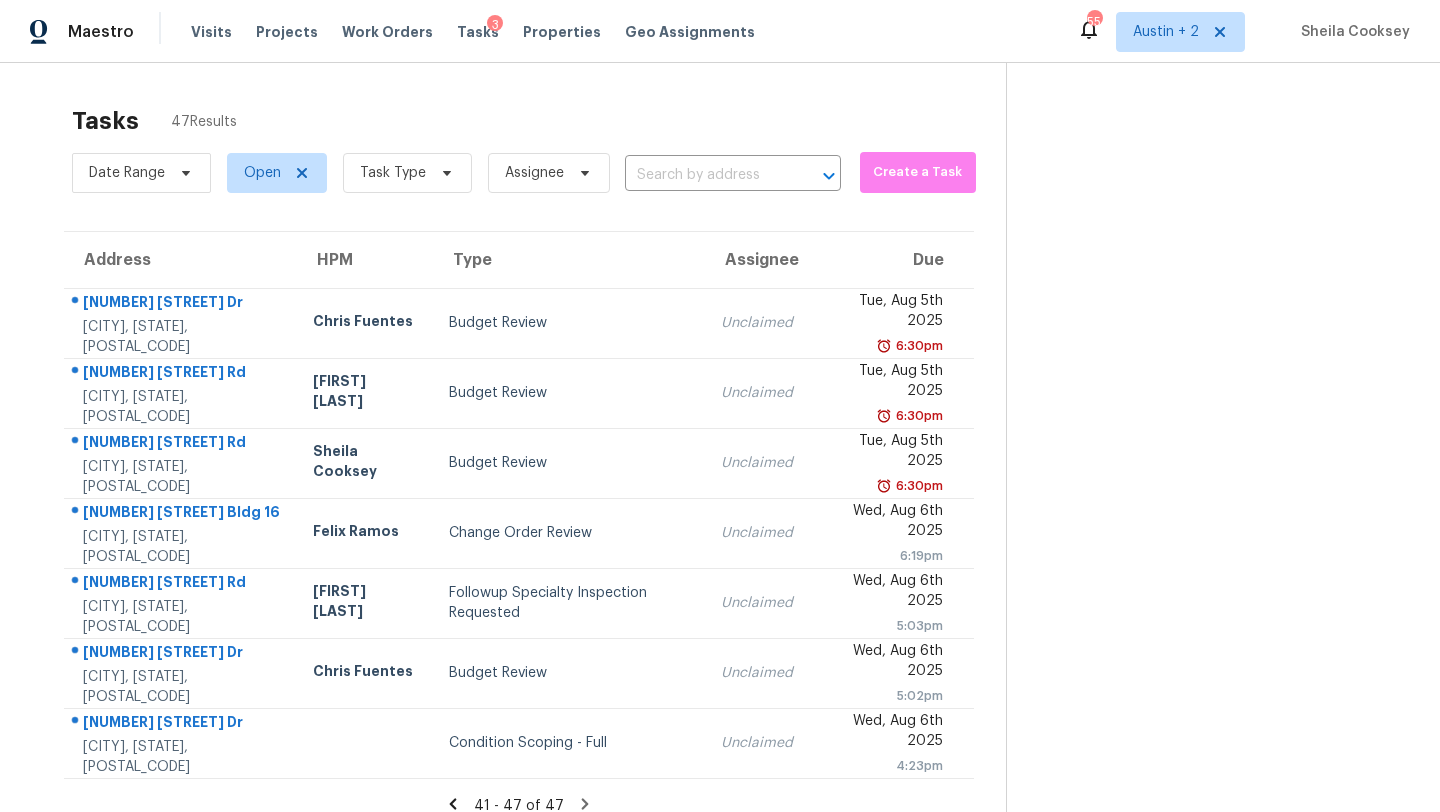 scroll, scrollTop: 0, scrollLeft: 0, axis: both 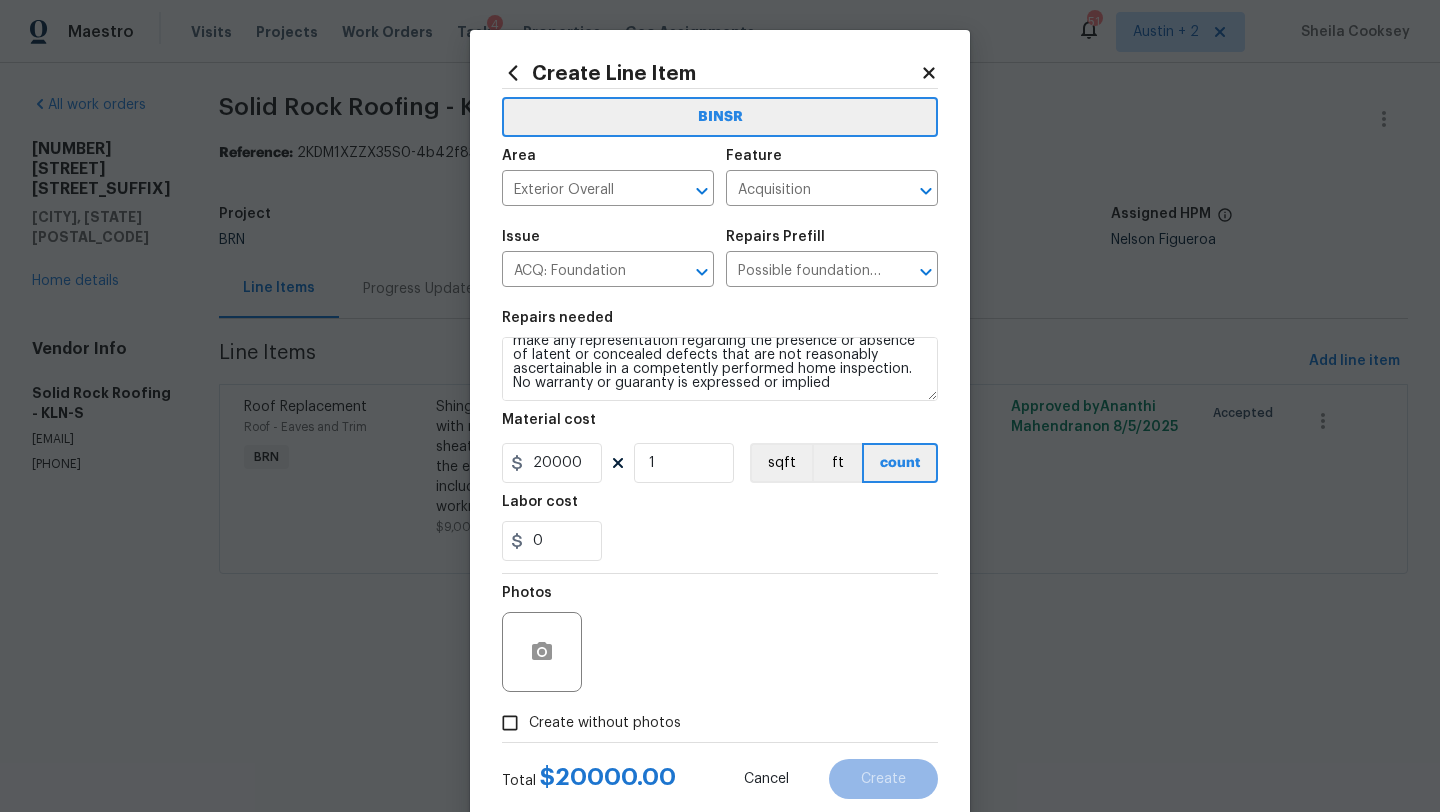 click 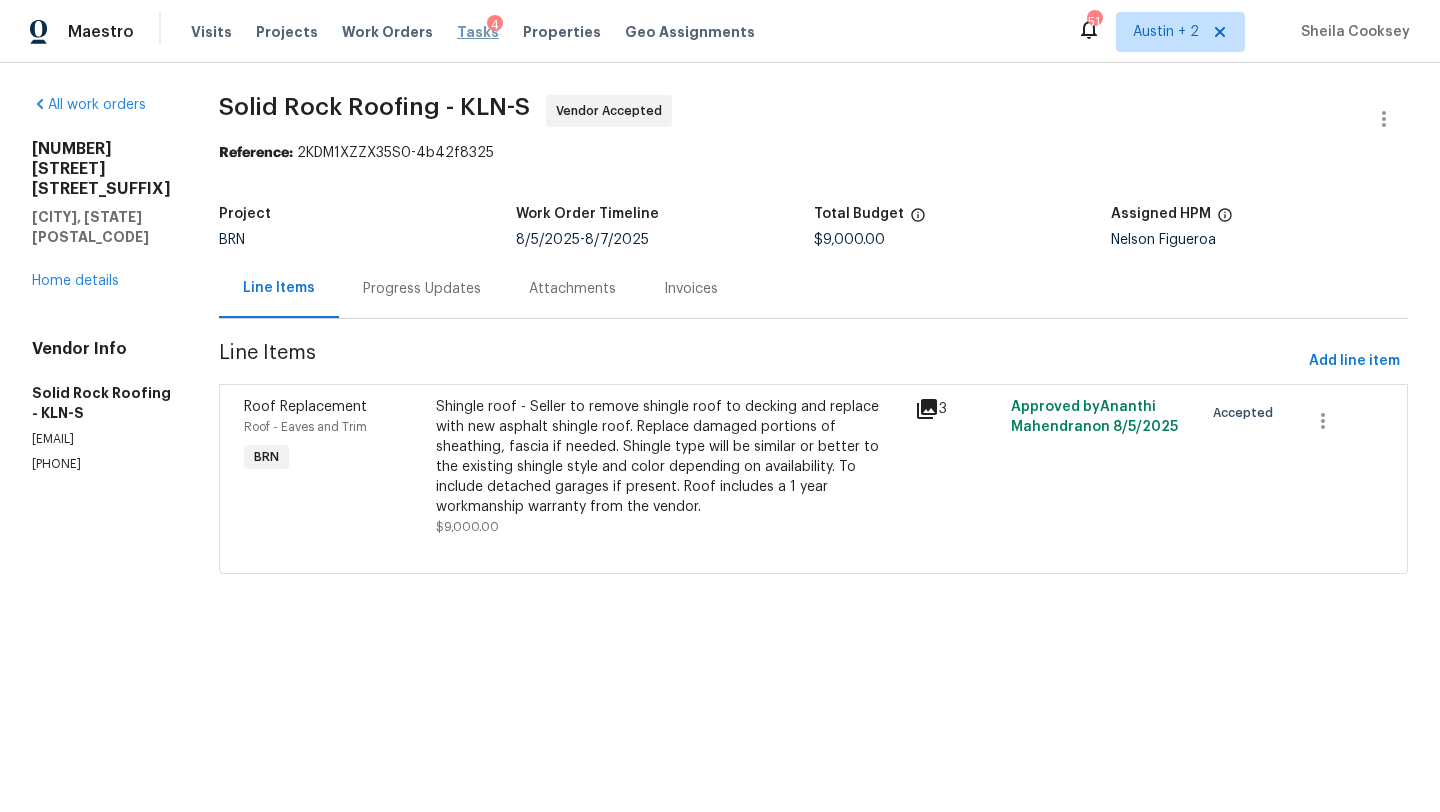 click on "Tasks" at bounding box center (478, 32) 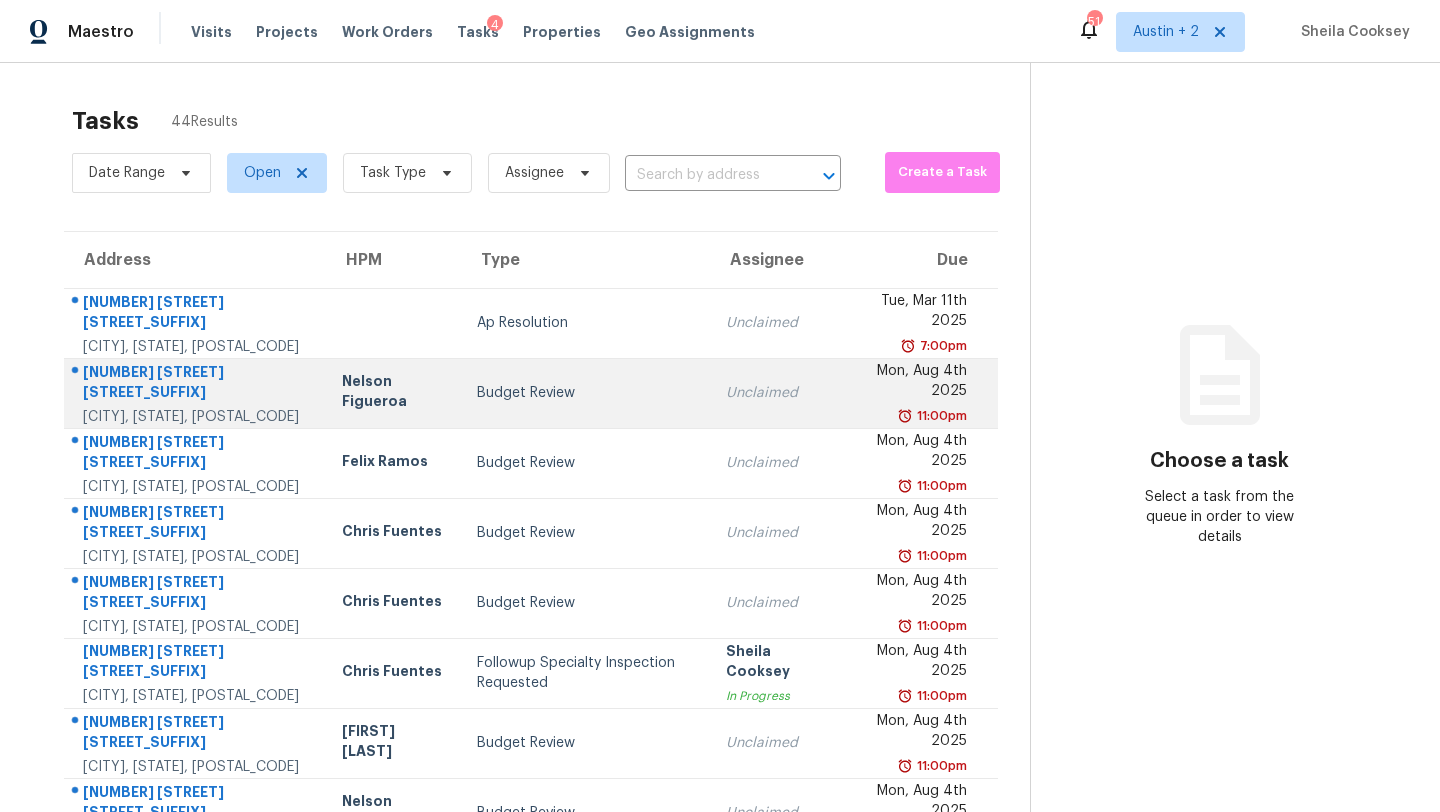 click on "Budget Review" at bounding box center [585, 393] 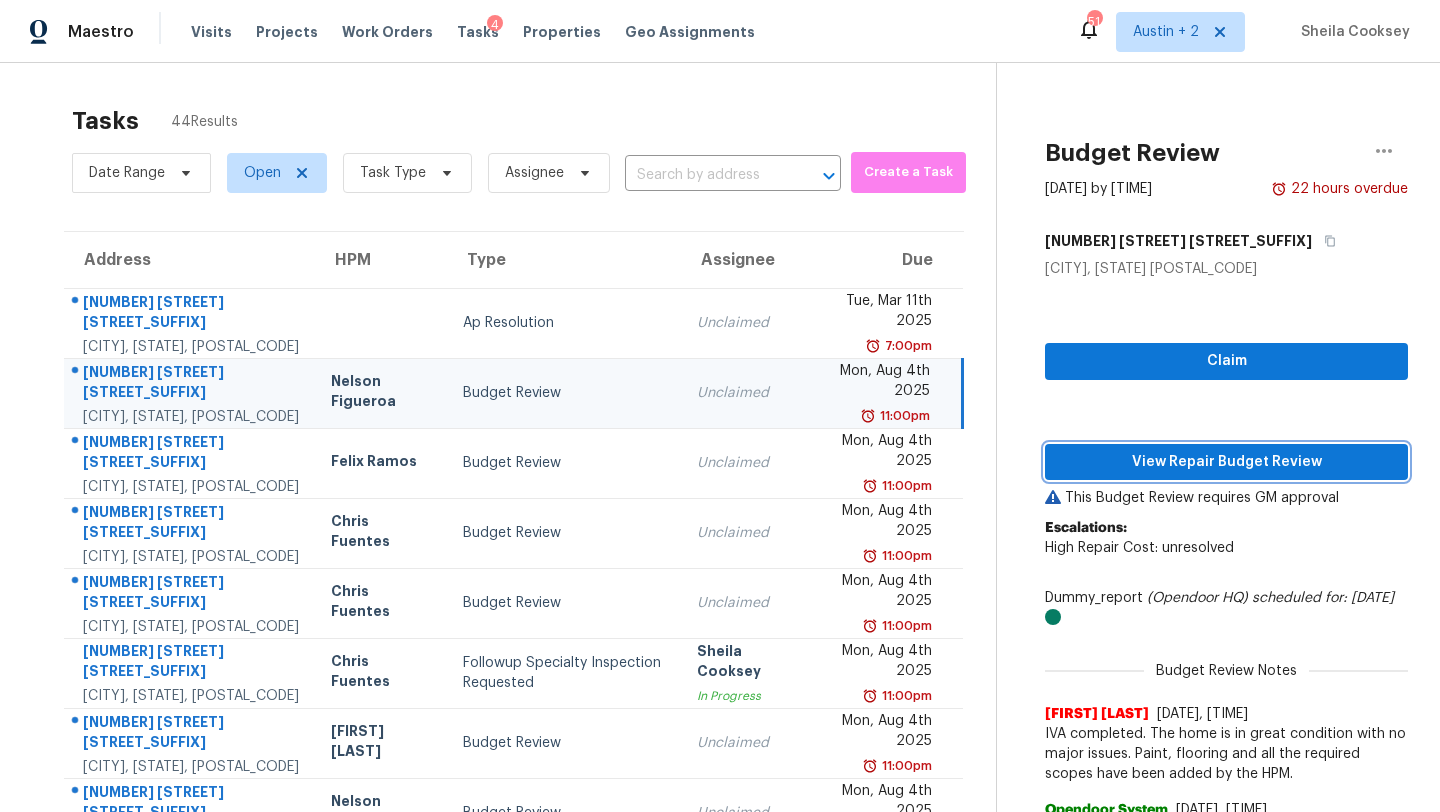 click on "View Repair Budget Review" at bounding box center (1226, 462) 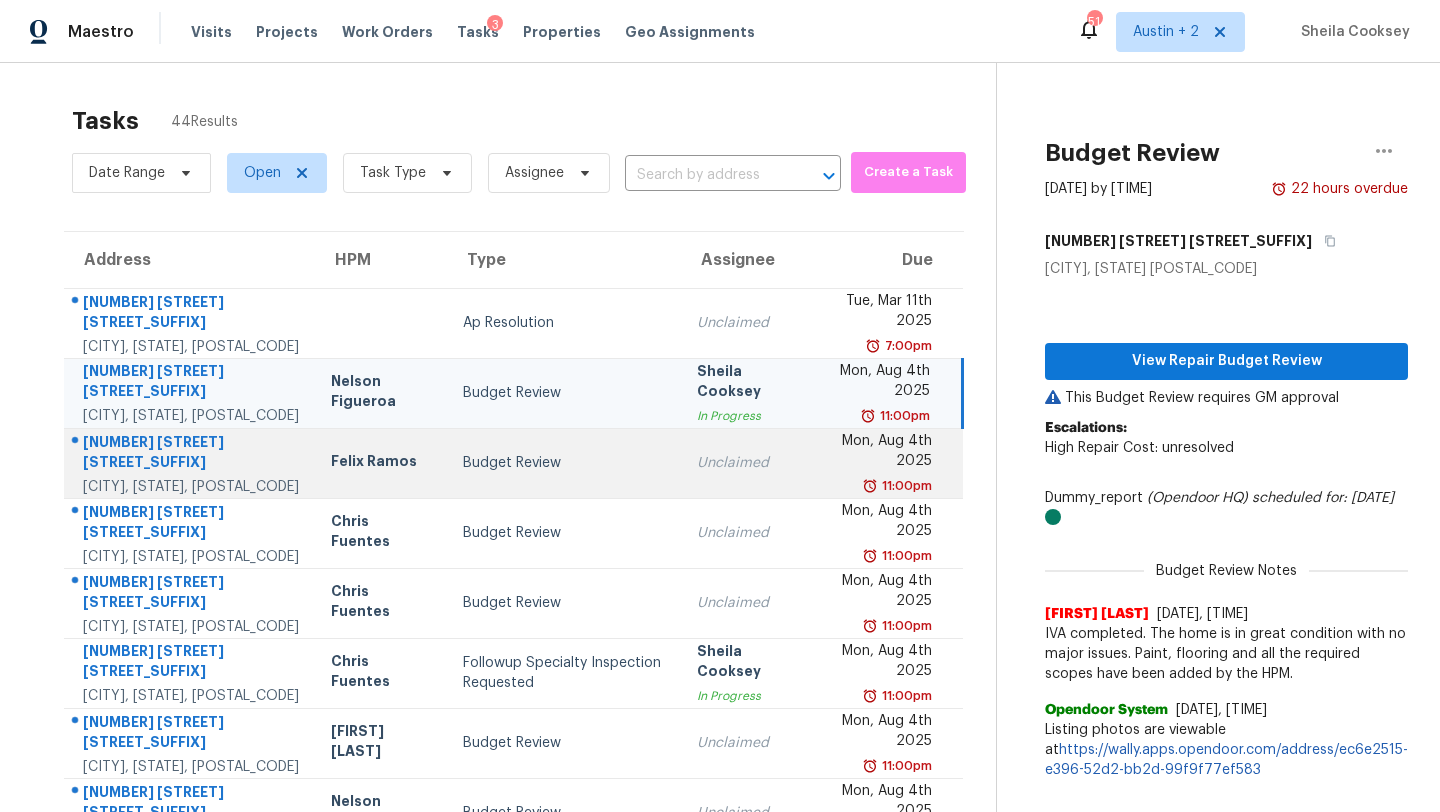 click on "Budget Review" at bounding box center [564, 463] 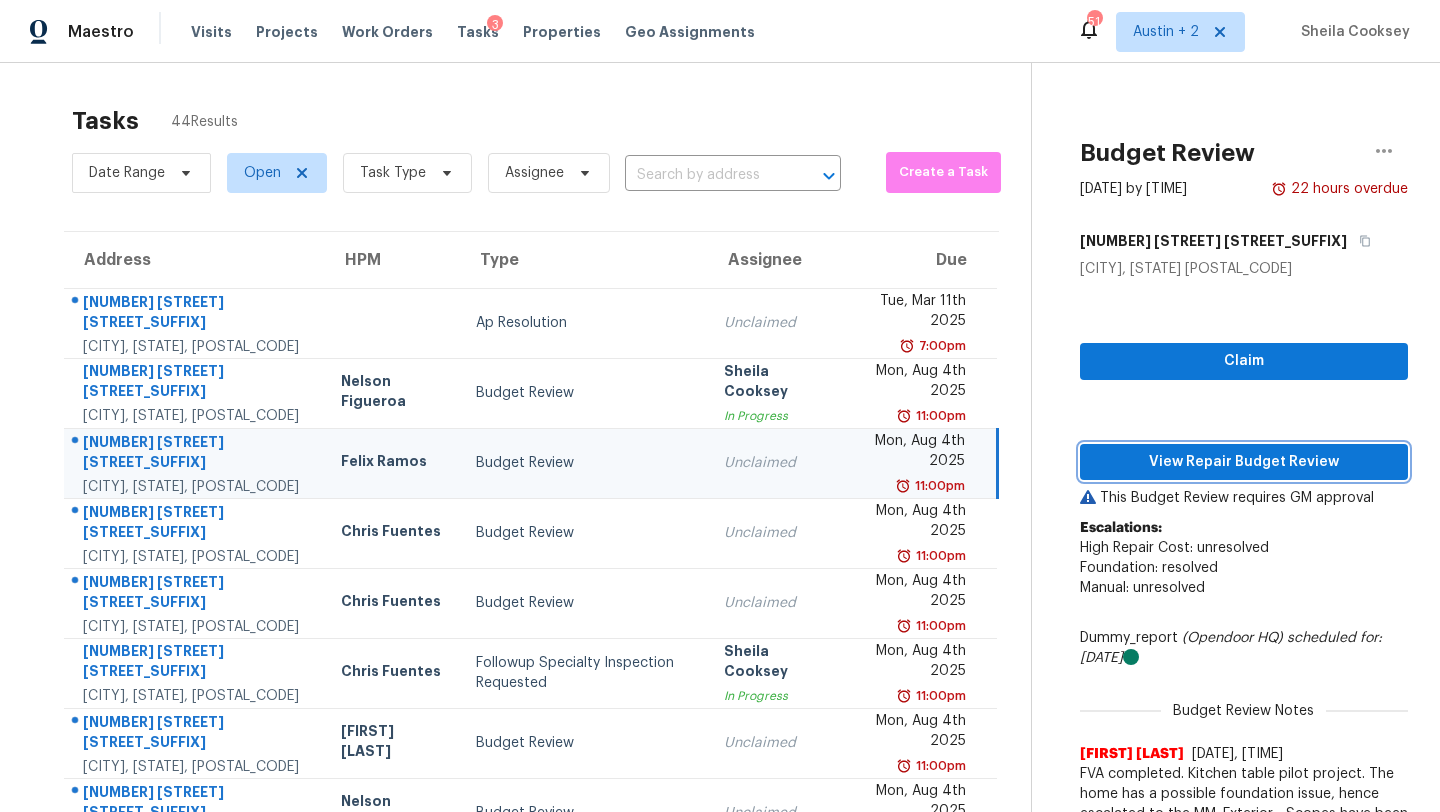 click on "View Repair Budget Review" at bounding box center (1244, 462) 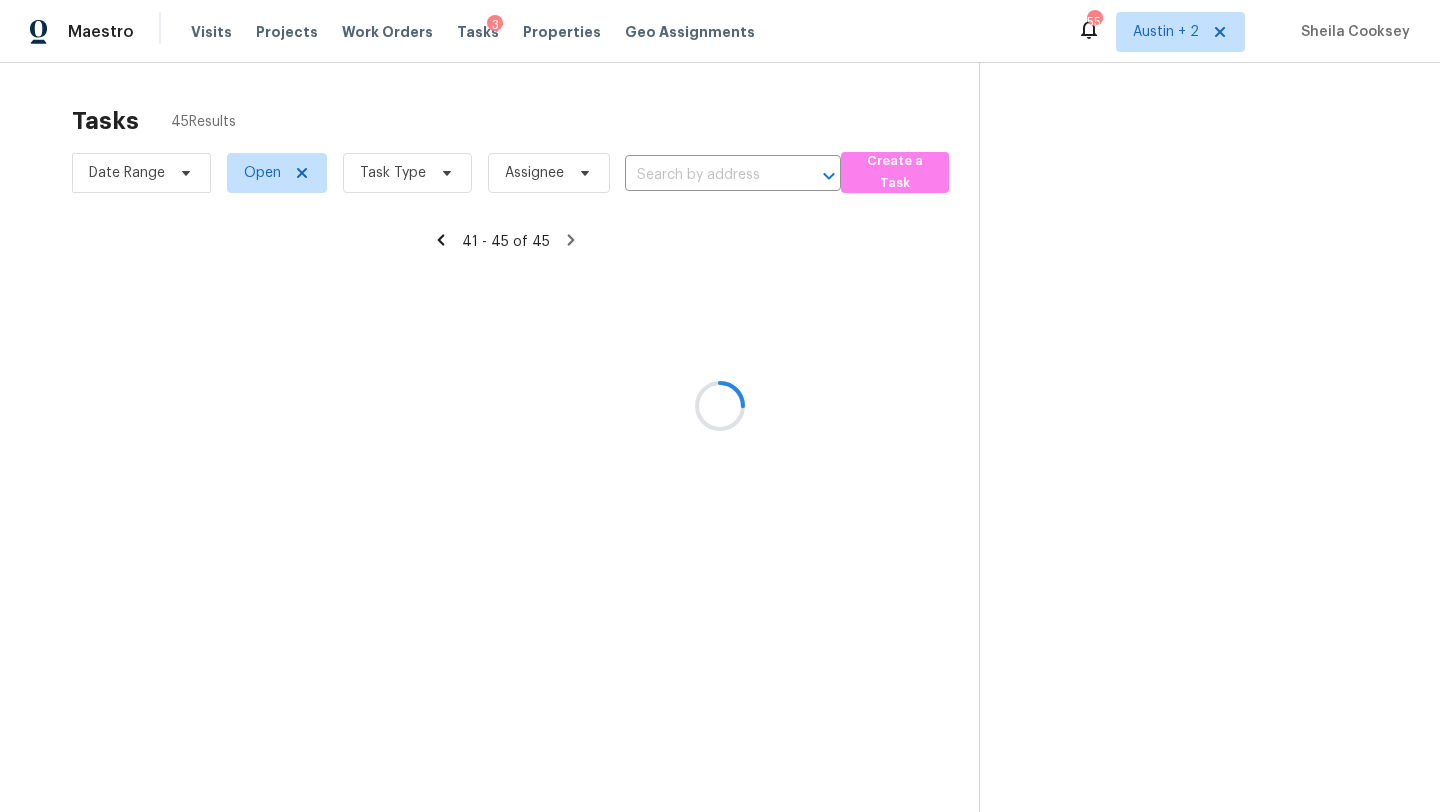 scroll, scrollTop: 0, scrollLeft: 0, axis: both 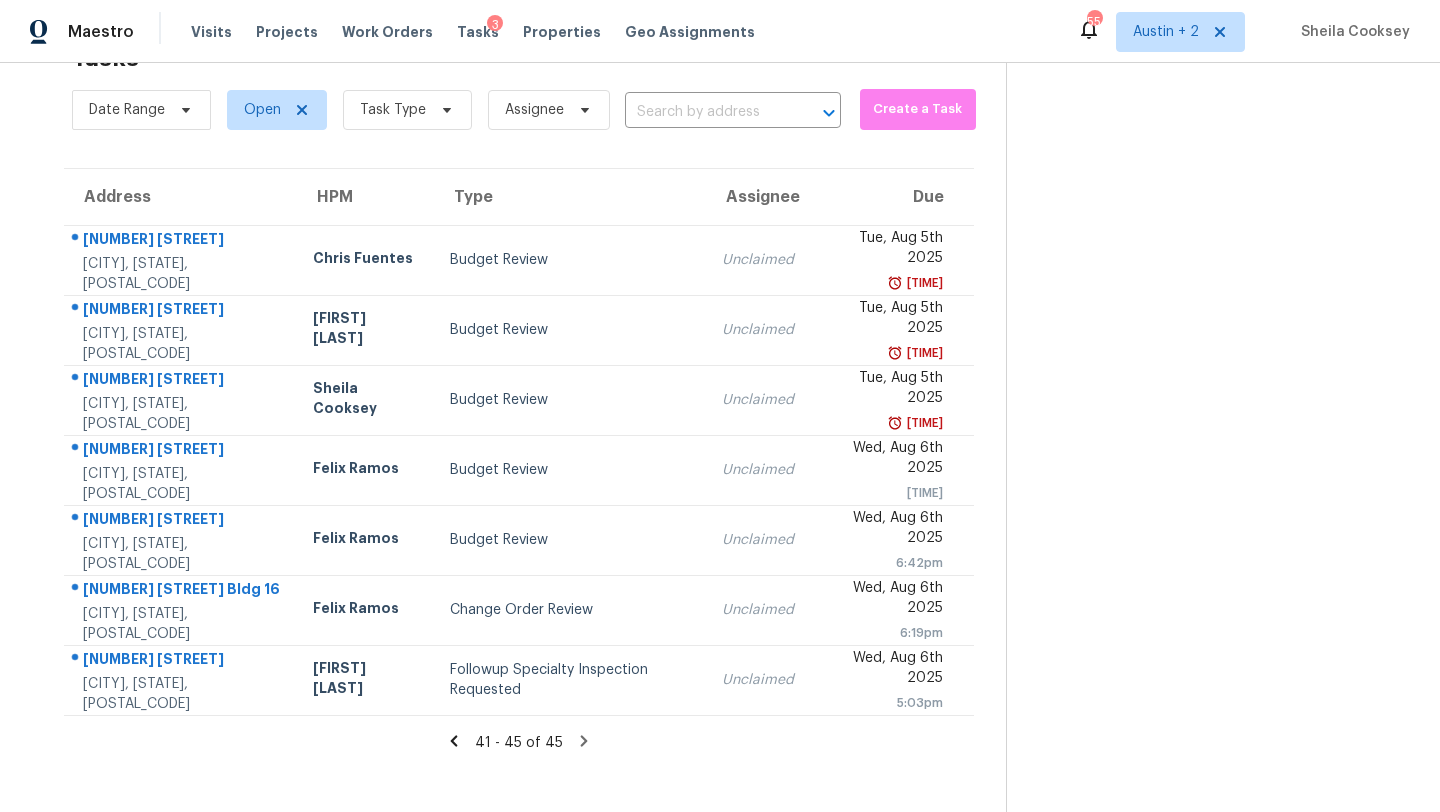 click 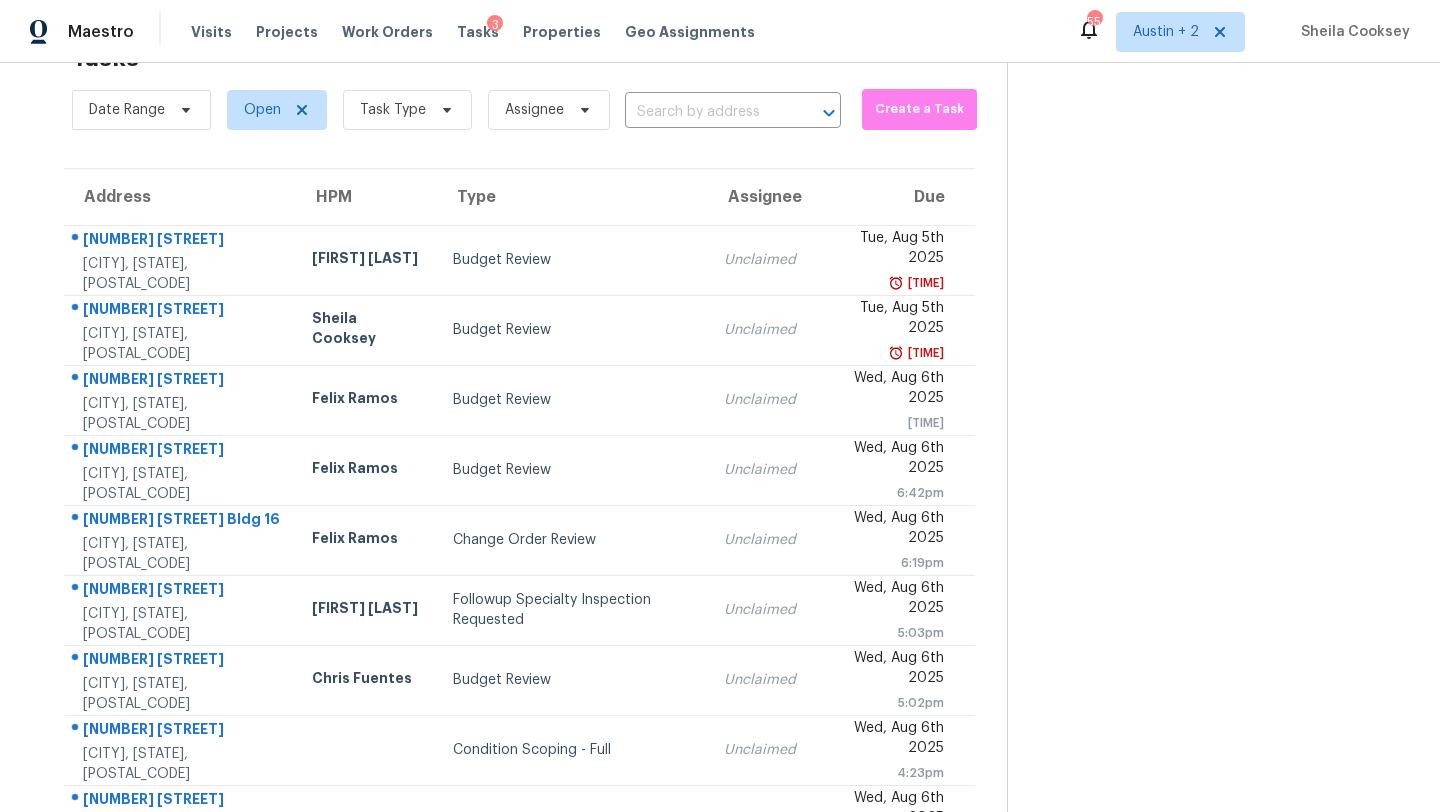 scroll, scrollTop: 229, scrollLeft: 0, axis: vertical 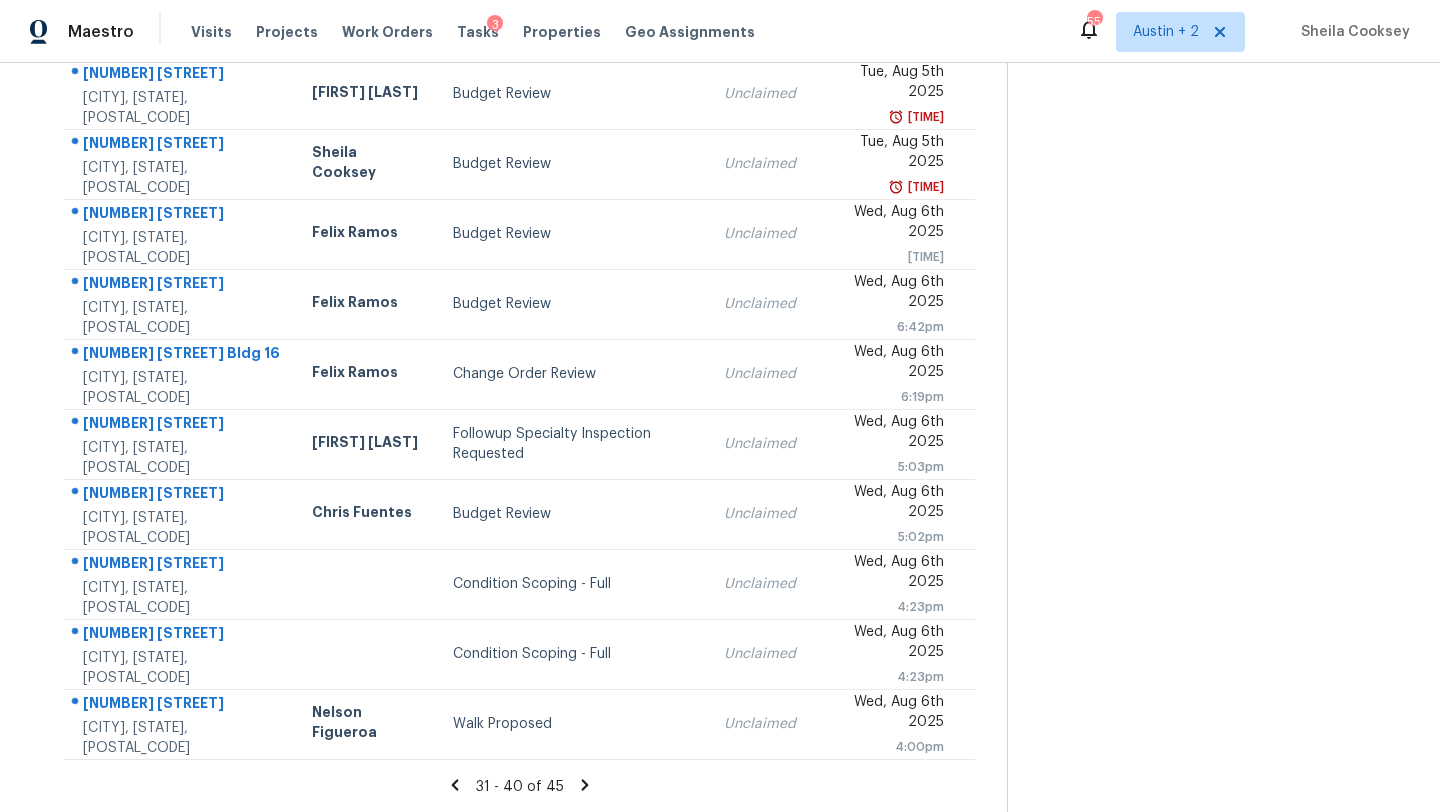click 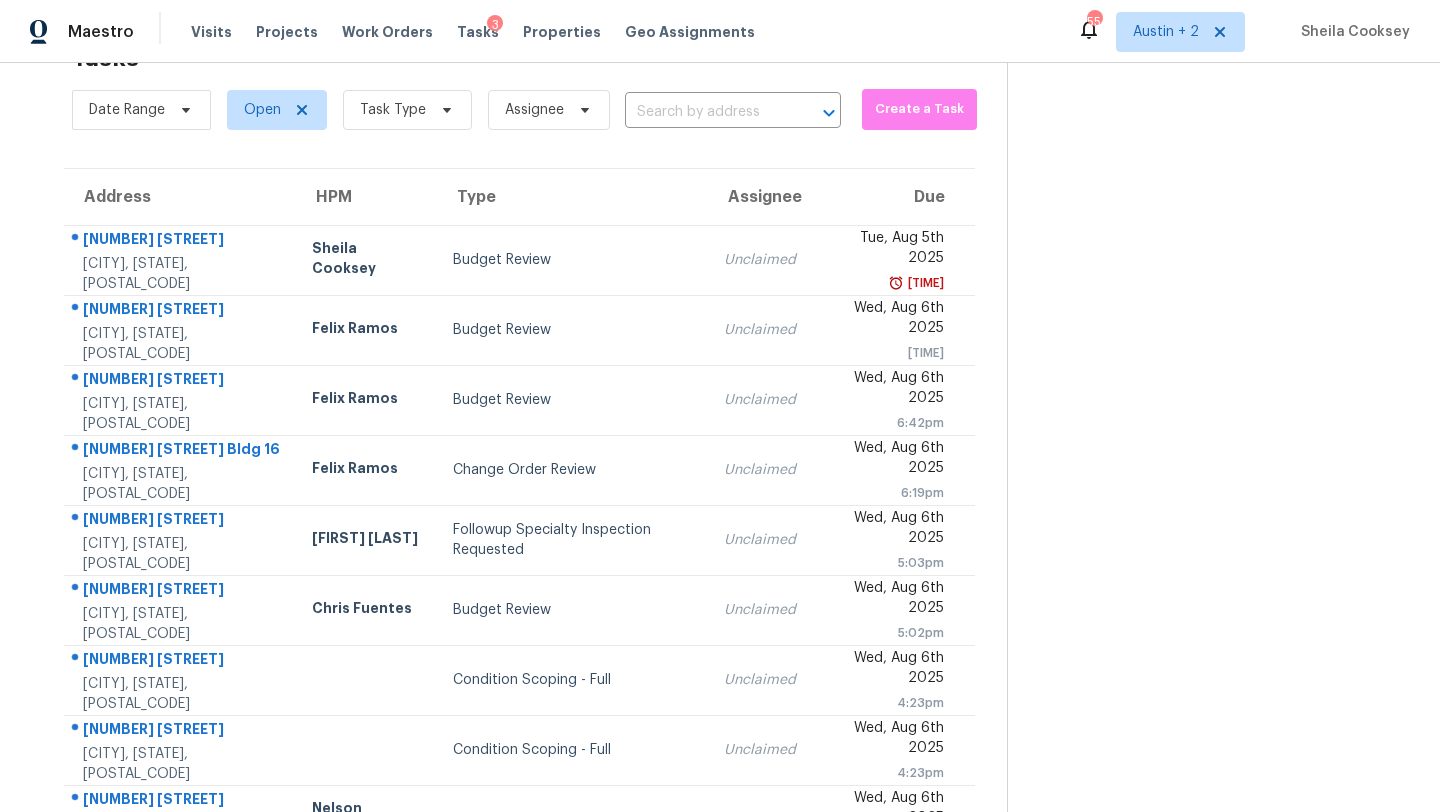 scroll, scrollTop: 229, scrollLeft: 0, axis: vertical 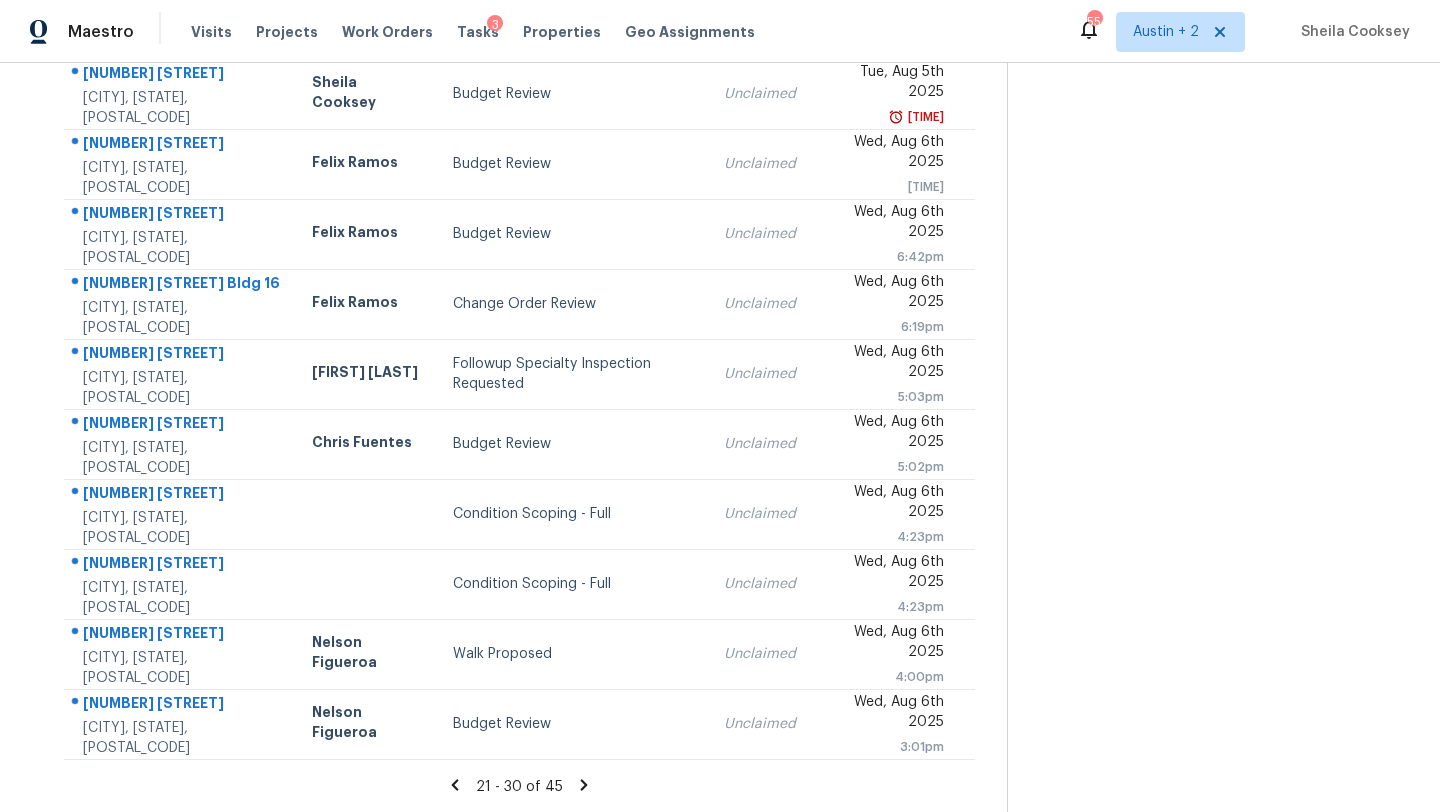 click 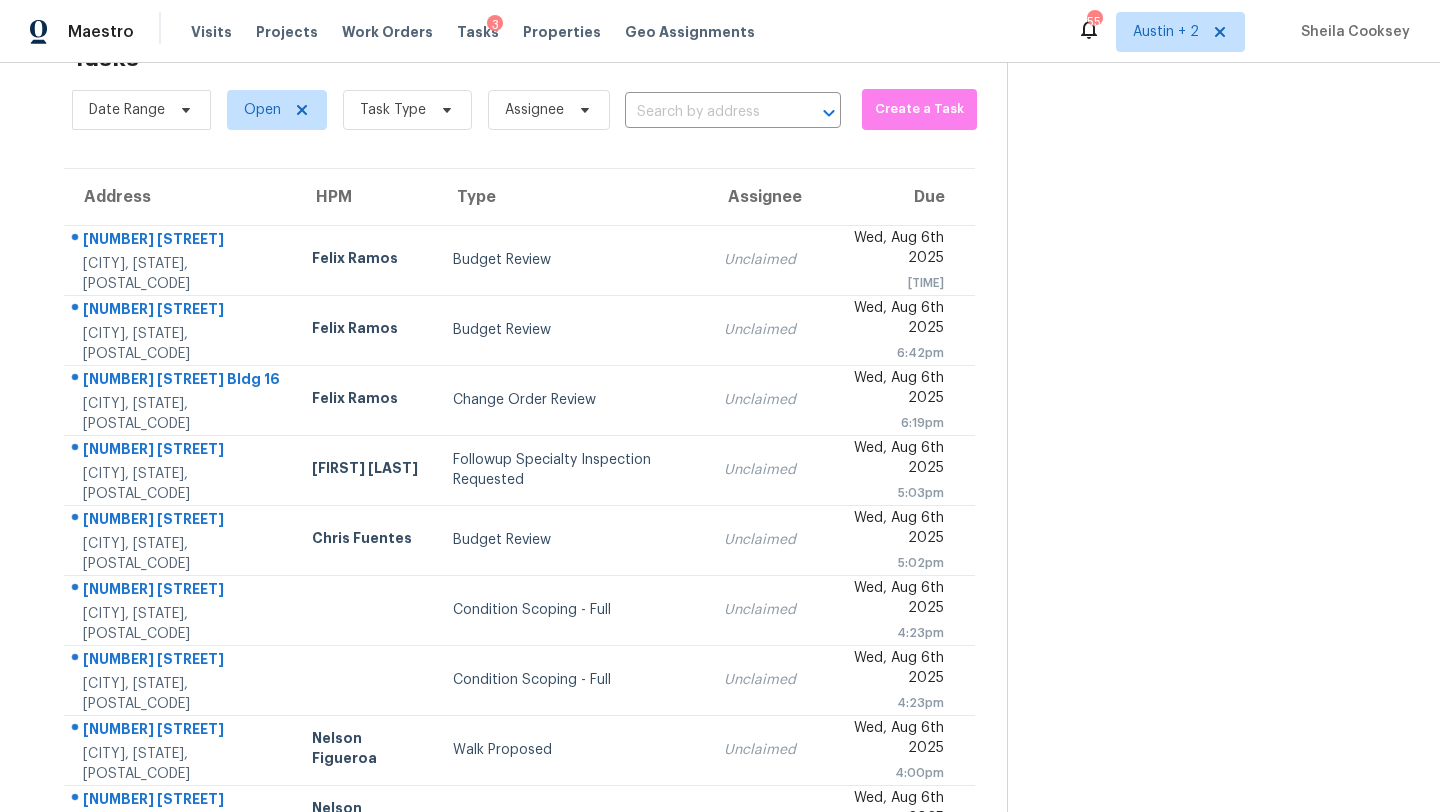 scroll, scrollTop: 229, scrollLeft: 0, axis: vertical 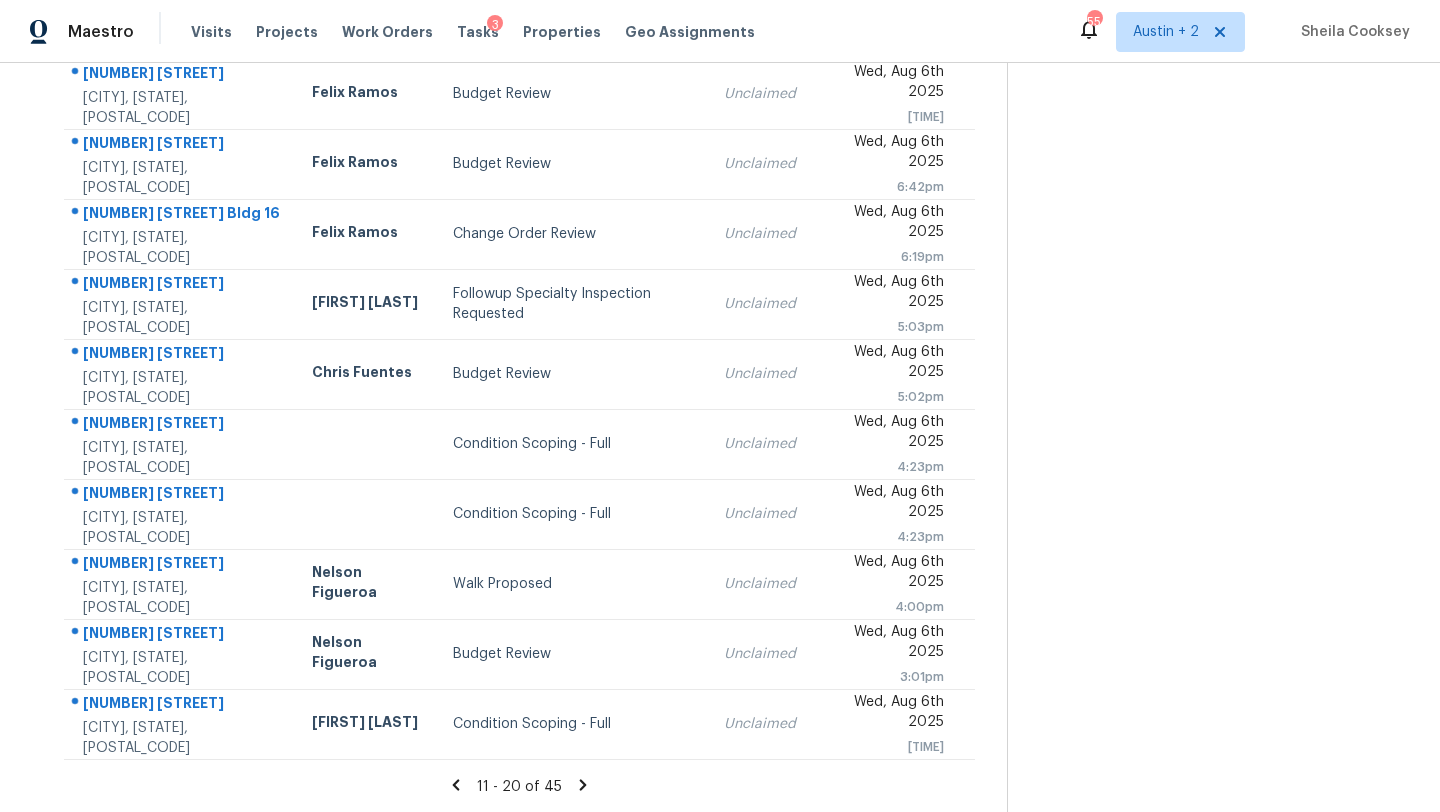 click on "Tasks 45  Results Date Range Open Task Type Assignee ​ Create a Task Address HPM Type Assignee Due 5635 Timber Star   San Antonio, TX, 78250 Felix Ramos Budget Review Unclaimed Wed, Aug 6th 2025 9:34pm 13131 Sulphur Trl   San Antonio, TX, 78253 Felix Ramos Budget Review Unclaimed Wed, Aug 6th 2025 6:42pm 3831 Harry Wurzbach Rd Bldg 16 San Antonio, TX, 78209 Felix Ramos Change Order Review Unclaimed Wed, Aug 6th 2025 6:19pm 1102 Canyon Maple Rd   Pflugerville, TX, 78660 Martin Chagolla Followup Specialty Inspection Requested Unclaimed Wed, Aug 6th 2025 5:03pm 2022 Odessa Dr   San Antonio, TX, 78220 Chris Fuentes Budget Review Unclaimed Wed, Aug 6th 2025 5:02pm 3406 Candlepass Dr   San Antonio, TX, 78244 Condition Scoping - Full Unclaimed Wed, Aug 6th 2025 4:23pm 5231 Village Hvn   San Antonio, TX, 78218 Condition Scoping - Full Unclaimed Wed, Aug 6th 2025 4:23pm 1101 S 3rd St   Copperas Cove, TX, 76522 Nelson Figueroa Walk Proposed Unclaimed Wed, Aug 6th 2025 4:00pm 306 Margaret Lee St   Nelson Figueroa" at bounding box center (519, 339) 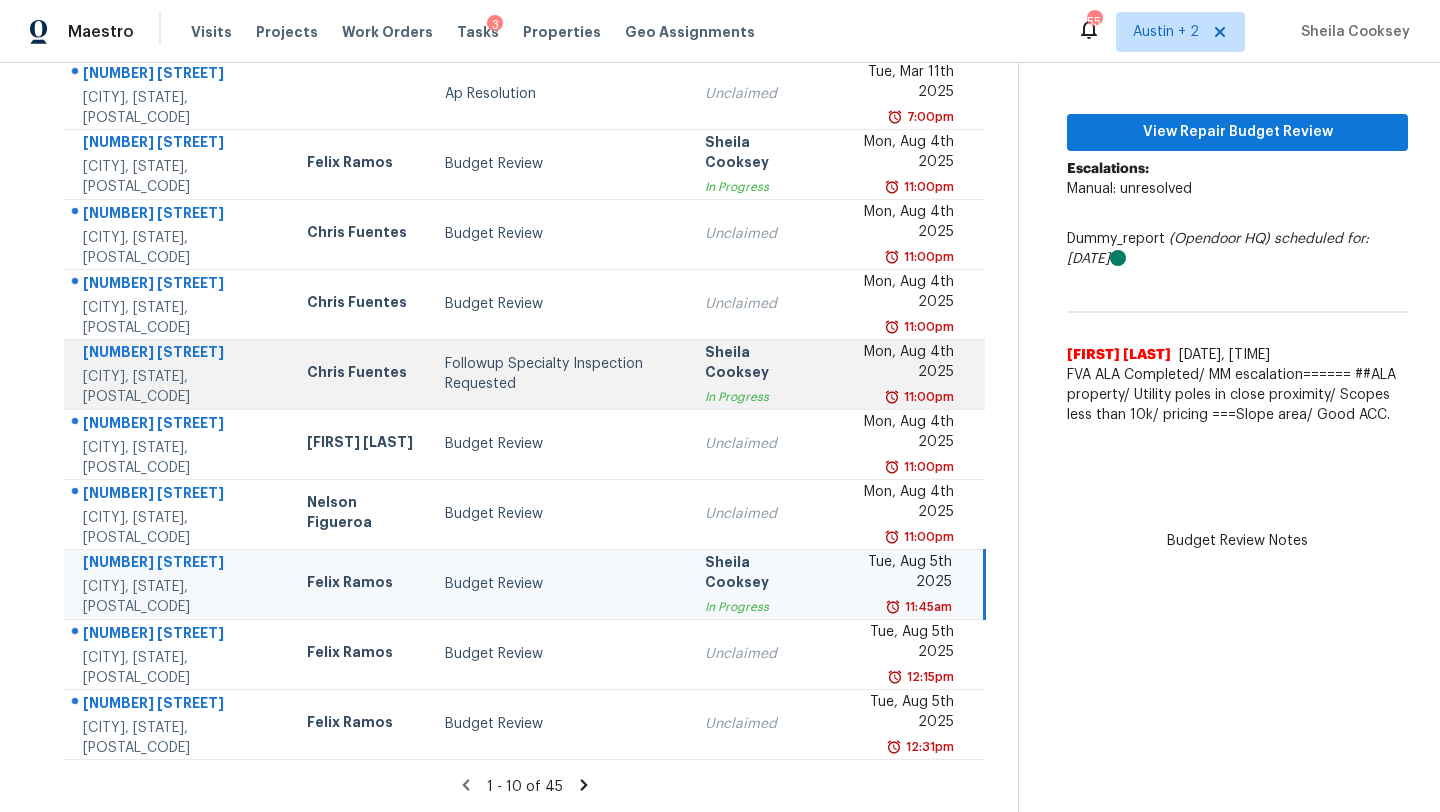 scroll, scrollTop: 0, scrollLeft: 0, axis: both 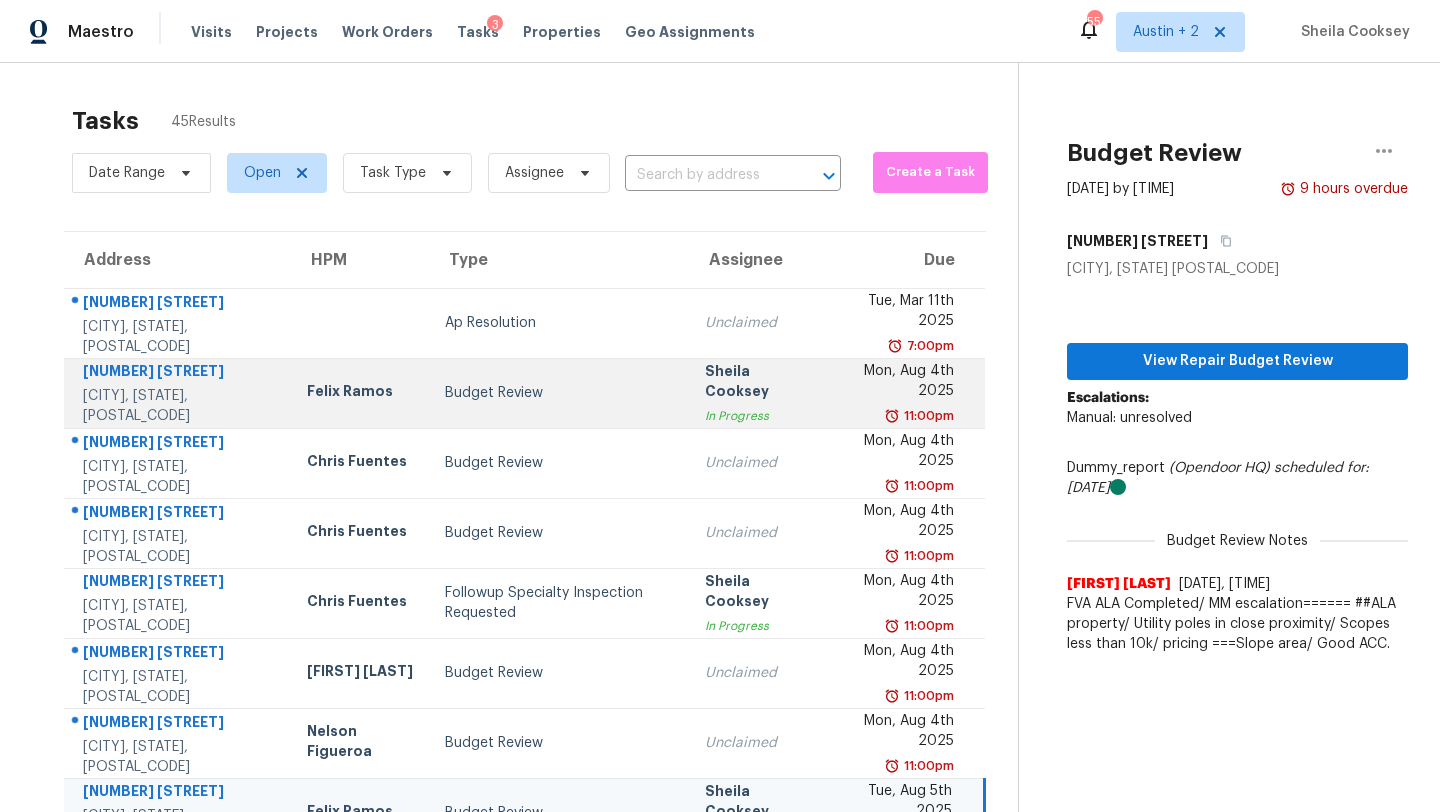 click on "Budget Review" at bounding box center [559, 393] 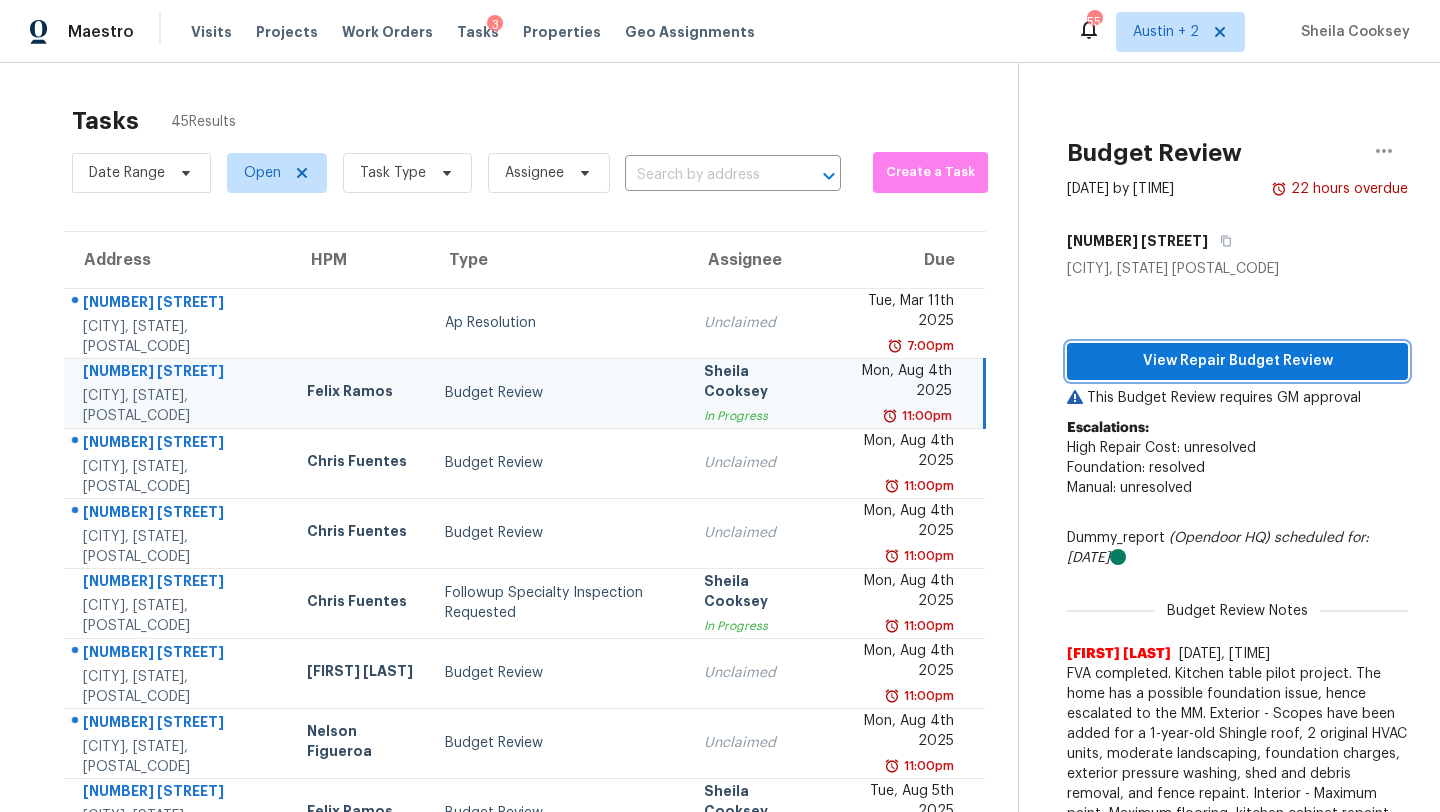 click on "View Repair Budget Review" at bounding box center (1237, 361) 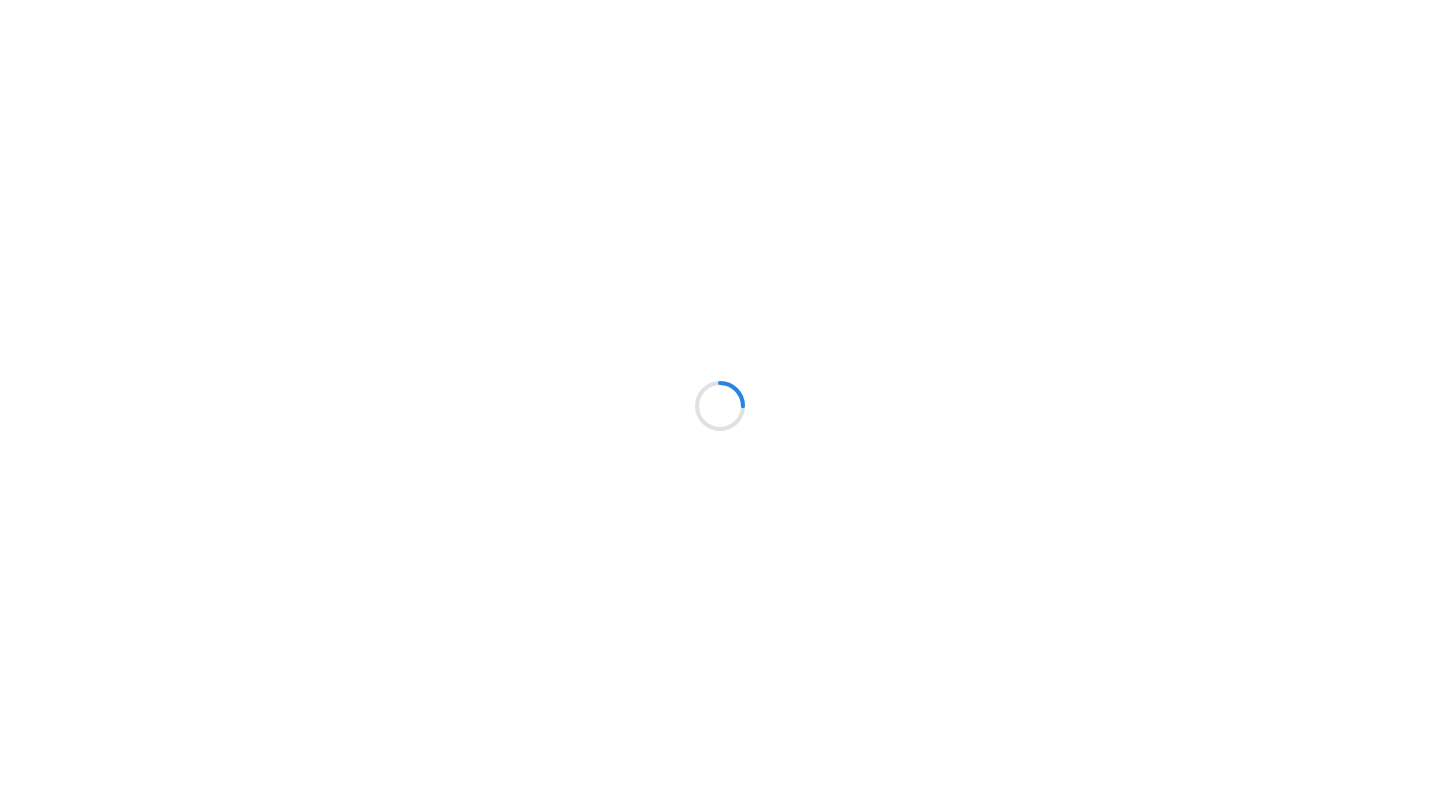scroll, scrollTop: 0, scrollLeft: 0, axis: both 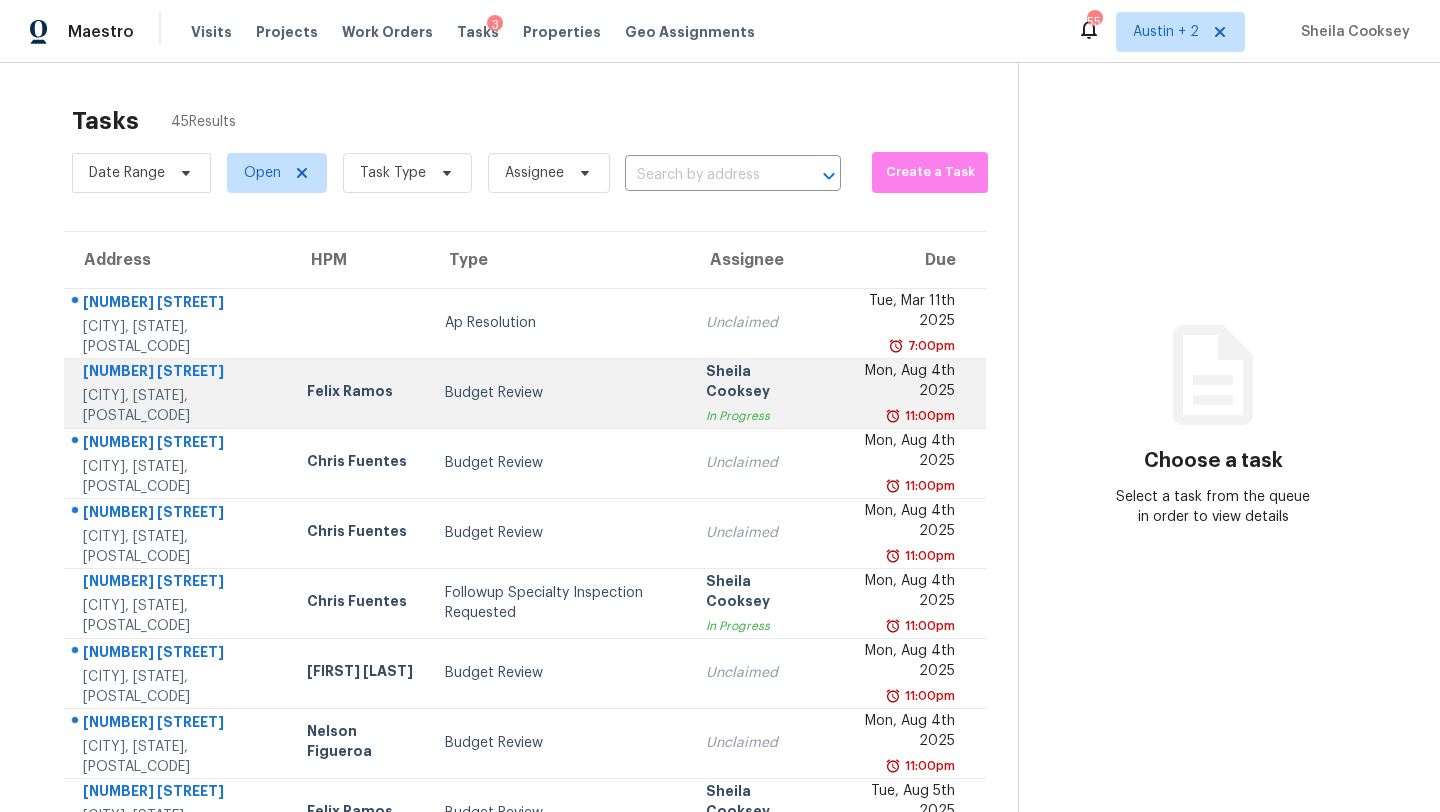 click on "Budget Review" at bounding box center (559, 393) 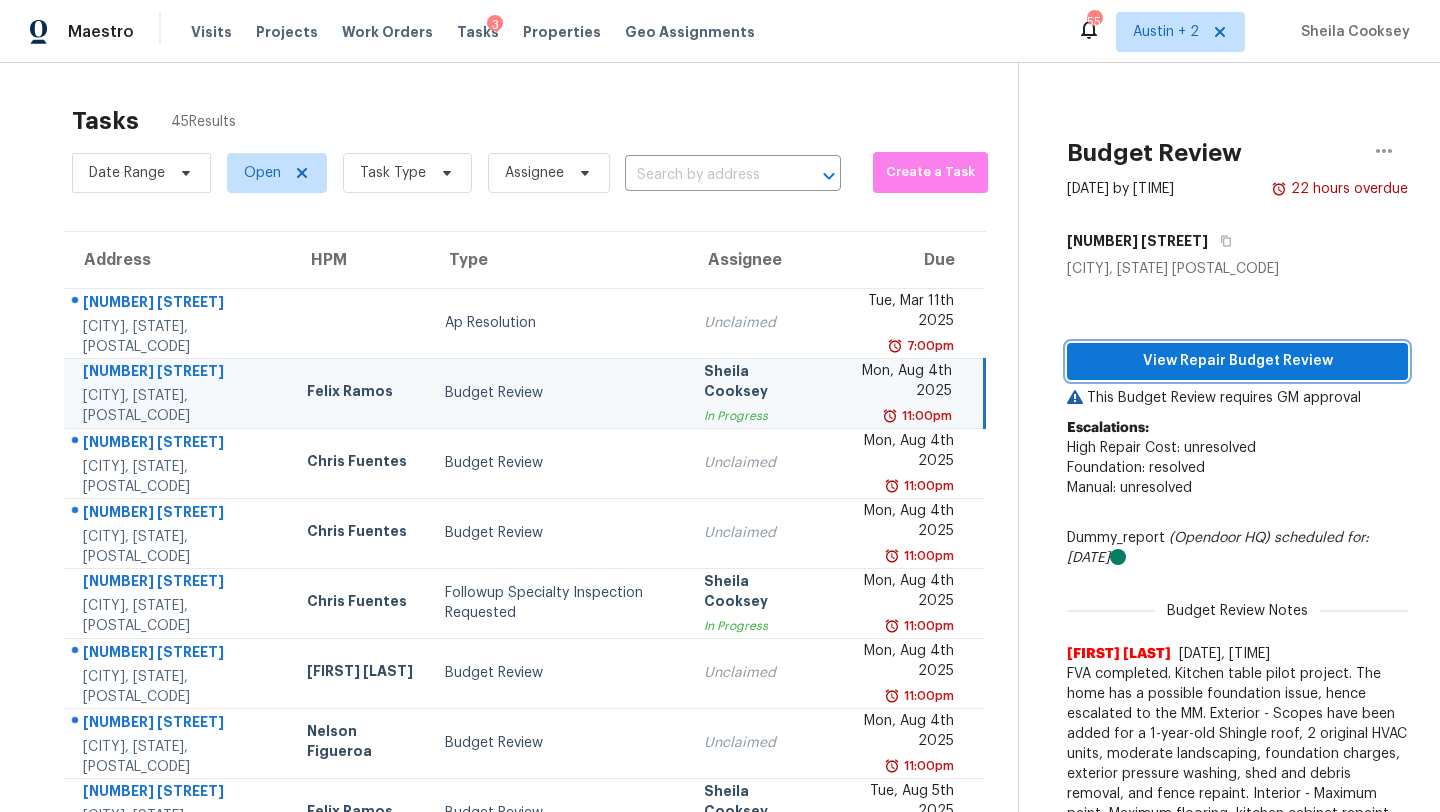 click on "View Repair Budget Review" at bounding box center [1237, 361] 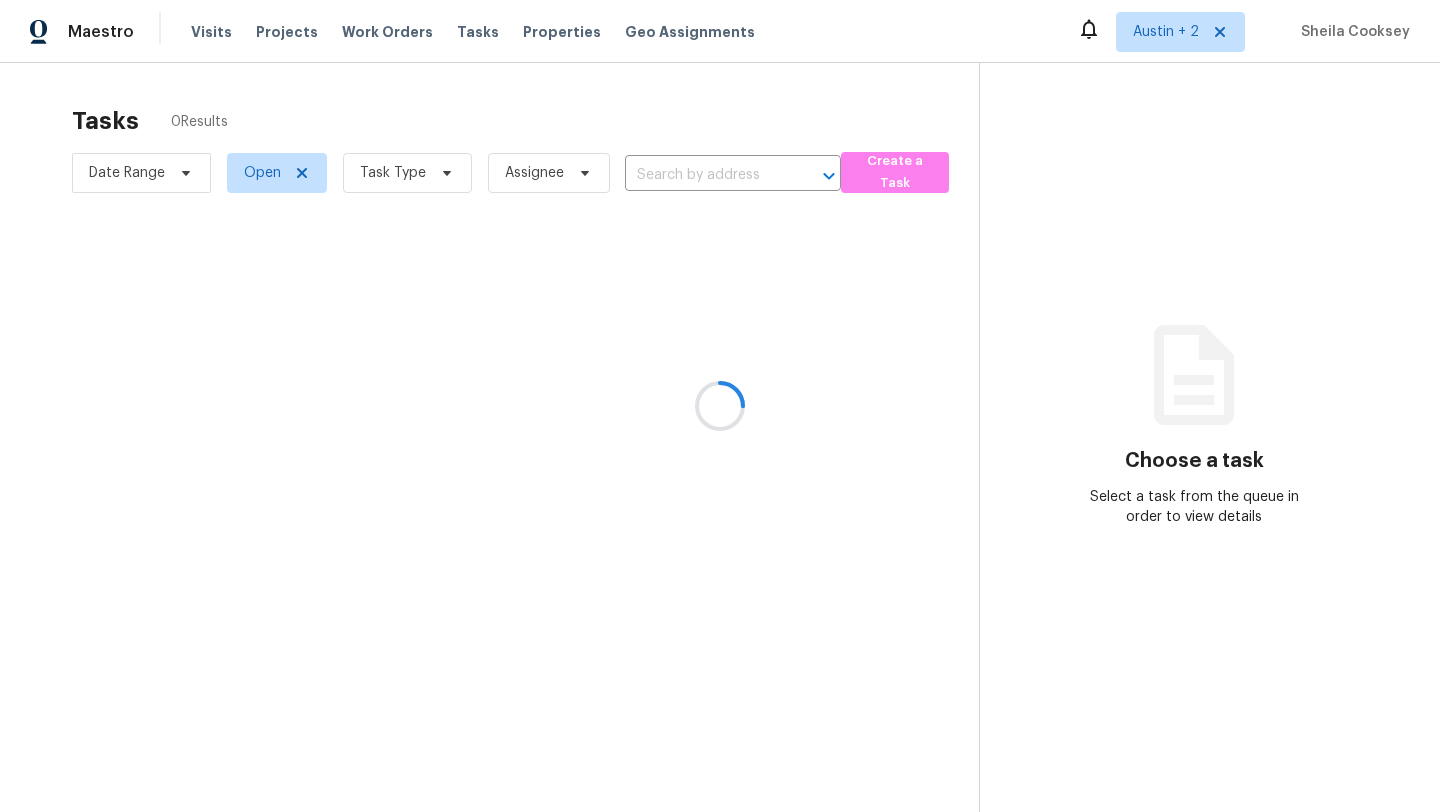 scroll, scrollTop: 0, scrollLeft: 0, axis: both 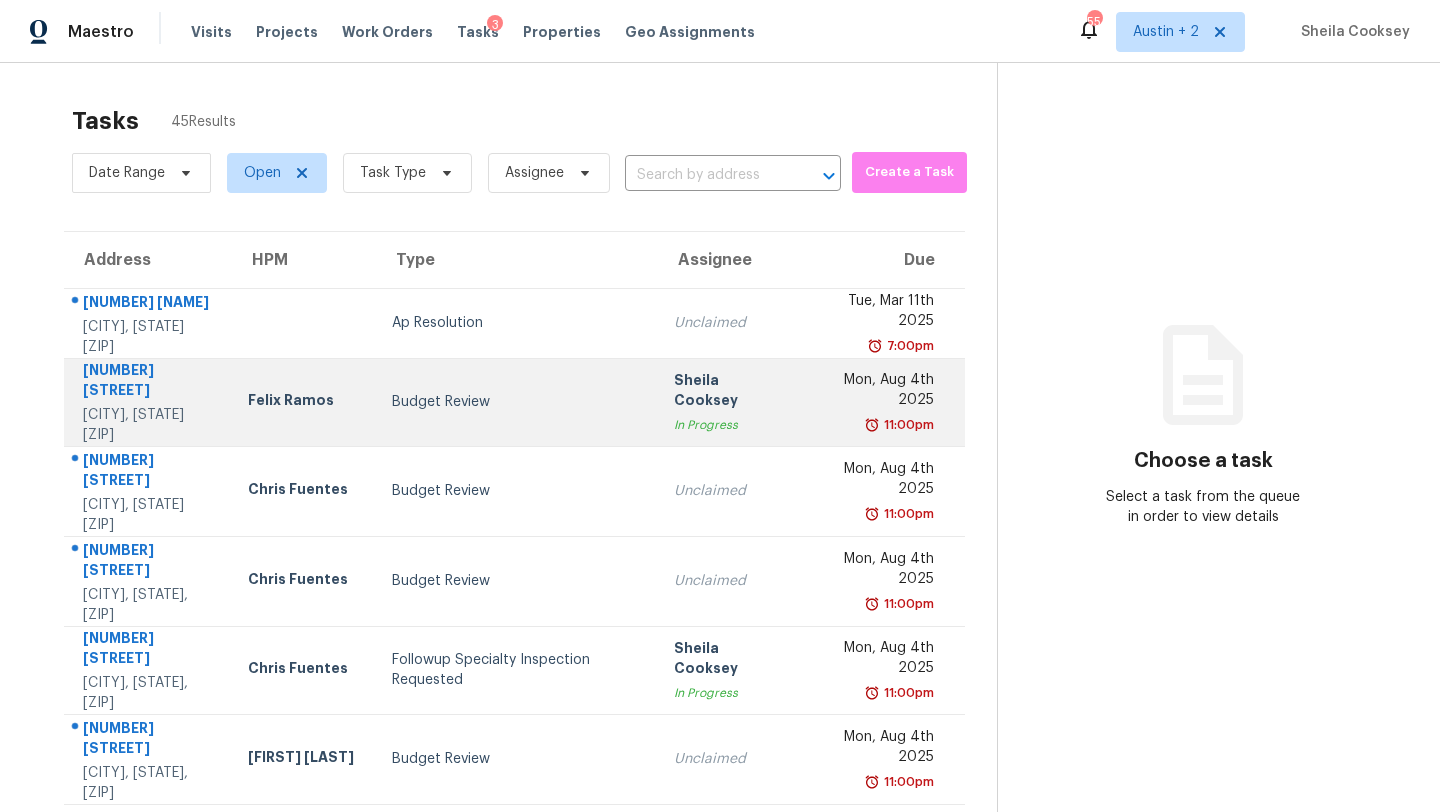 click on "Budget Review" at bounding box center [517, 402] 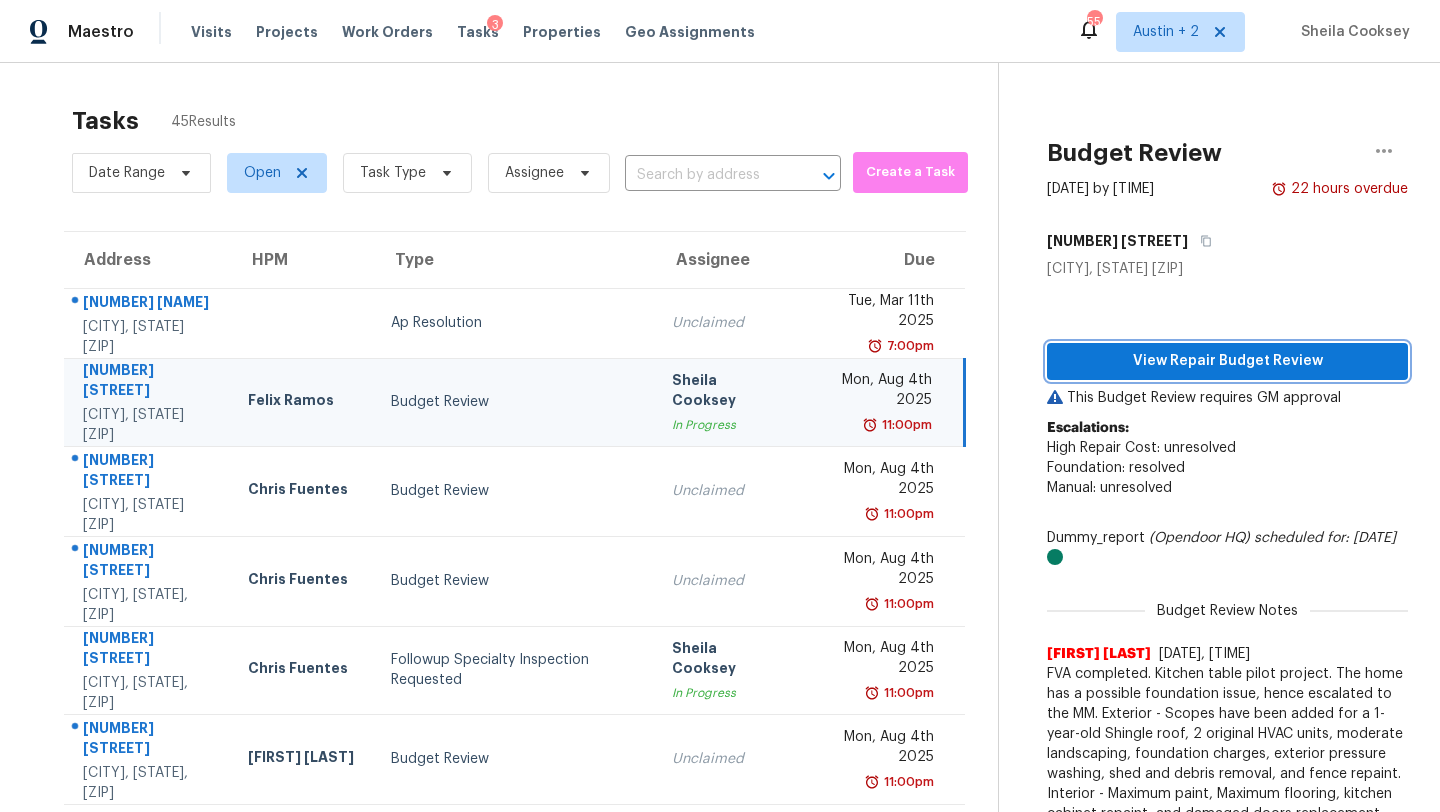 click on "View Repair Budget Review" at bounding box center [1227, 361] 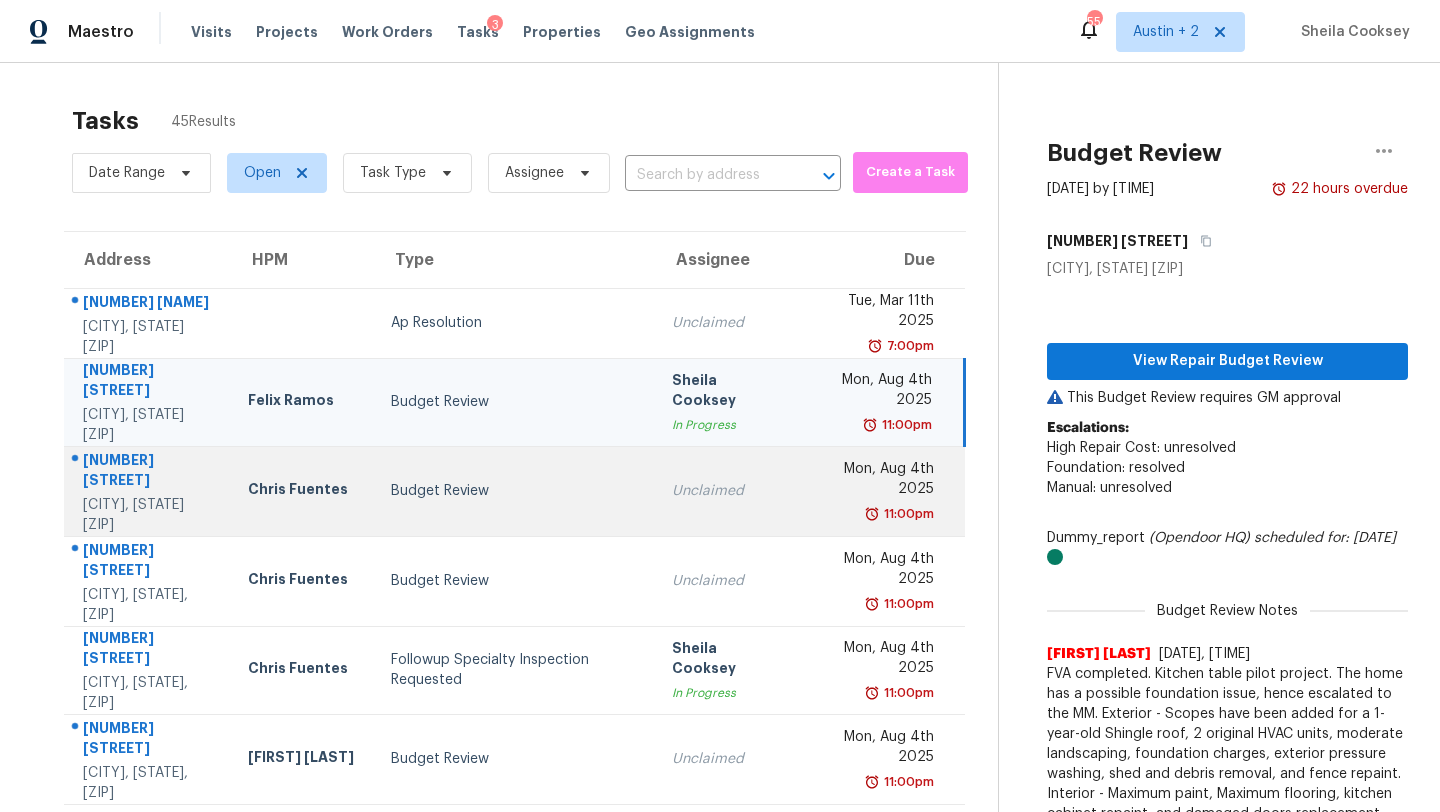 click on "Budget Review" at bounding box center (515, 491) 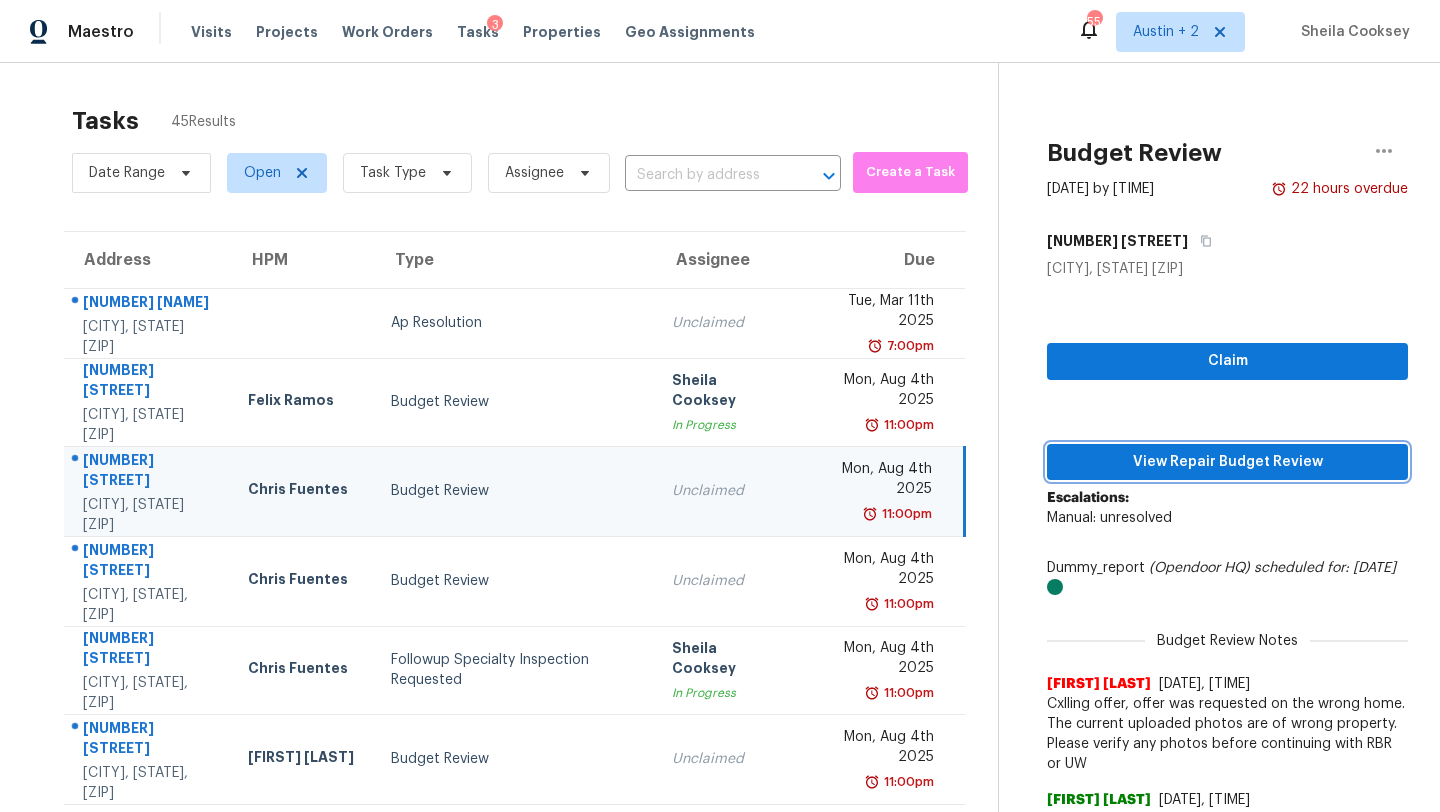 click on "View Repair Budget Review" at bounding box center (1227, 462) 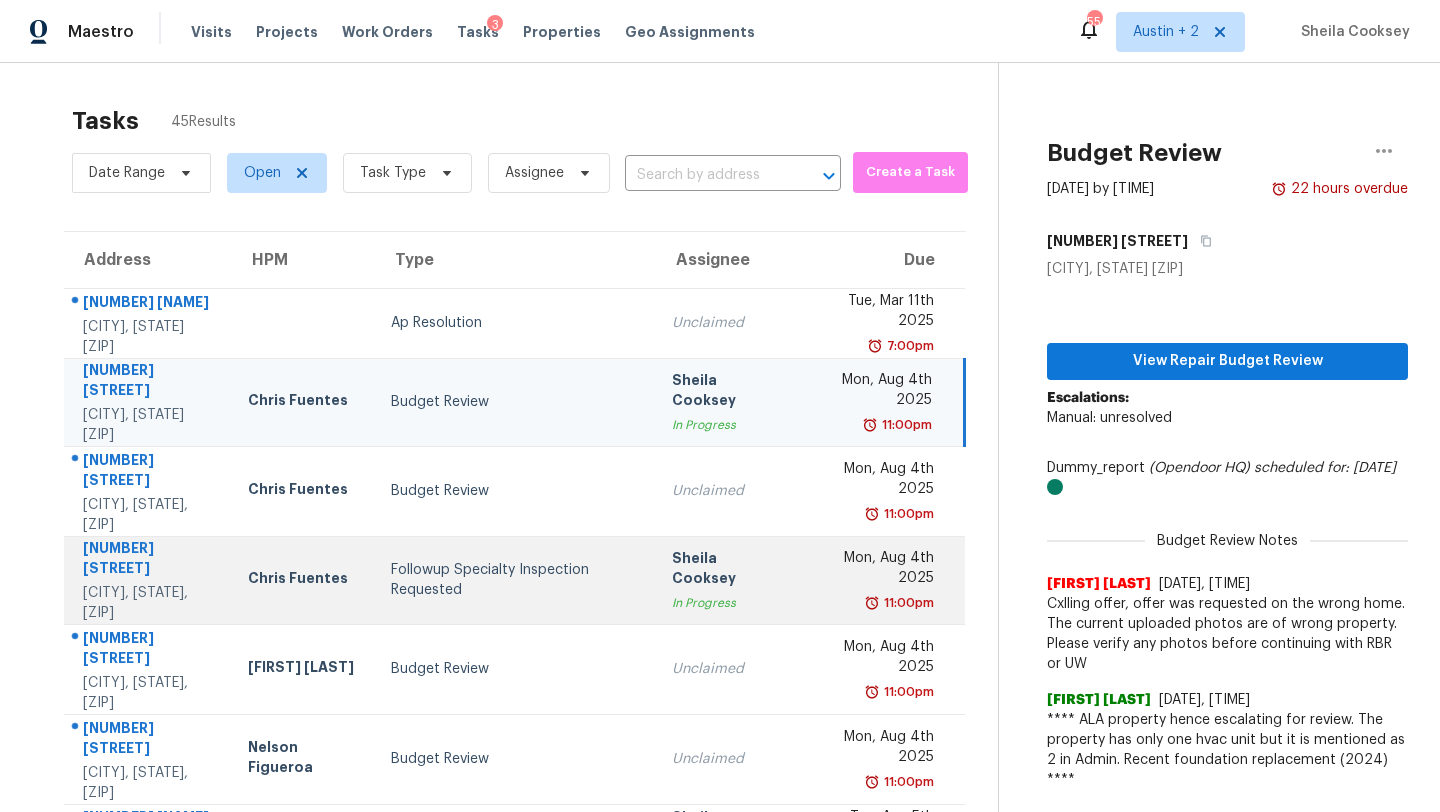 scroll, scrollTop: 249, scrollLeft: 0, axis: vertical 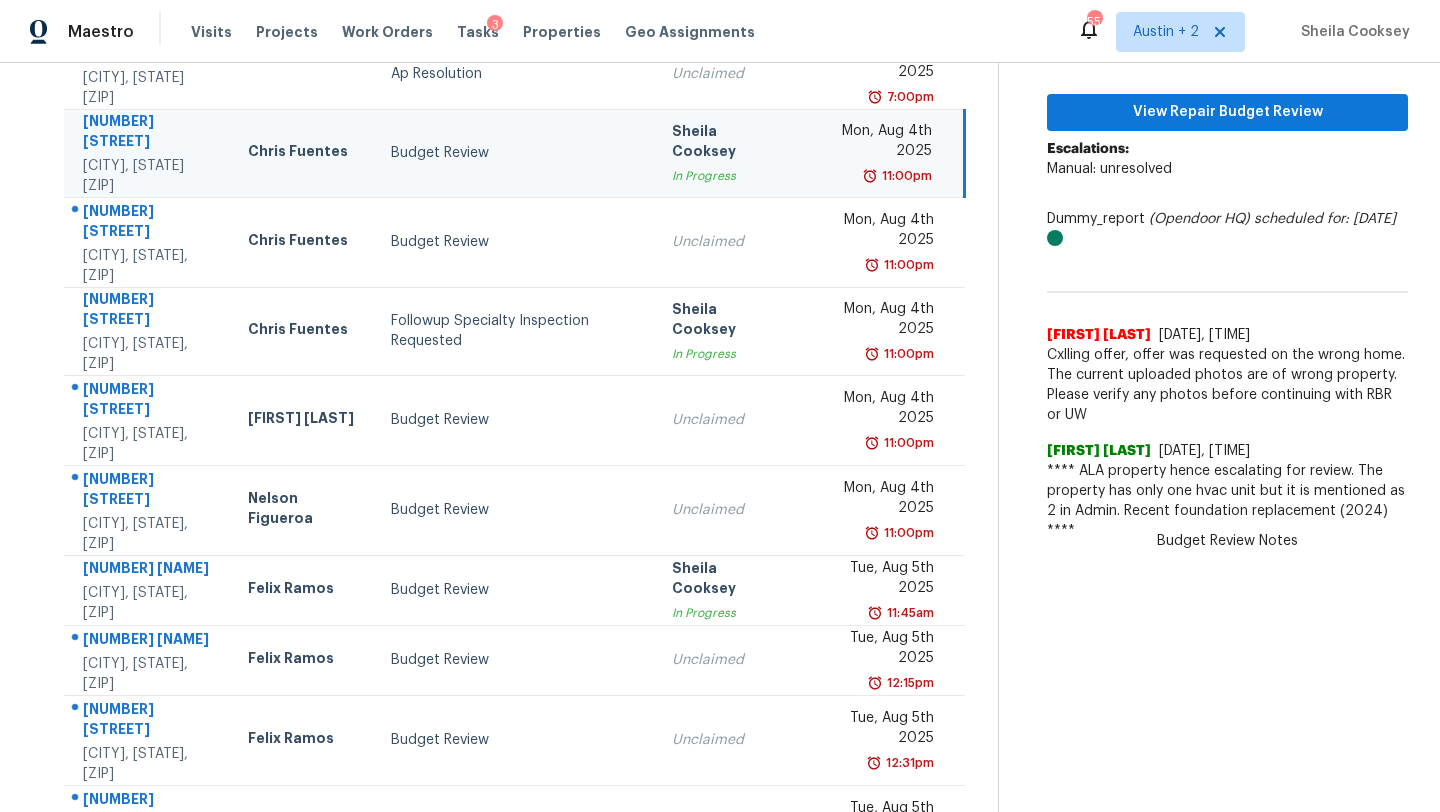 click 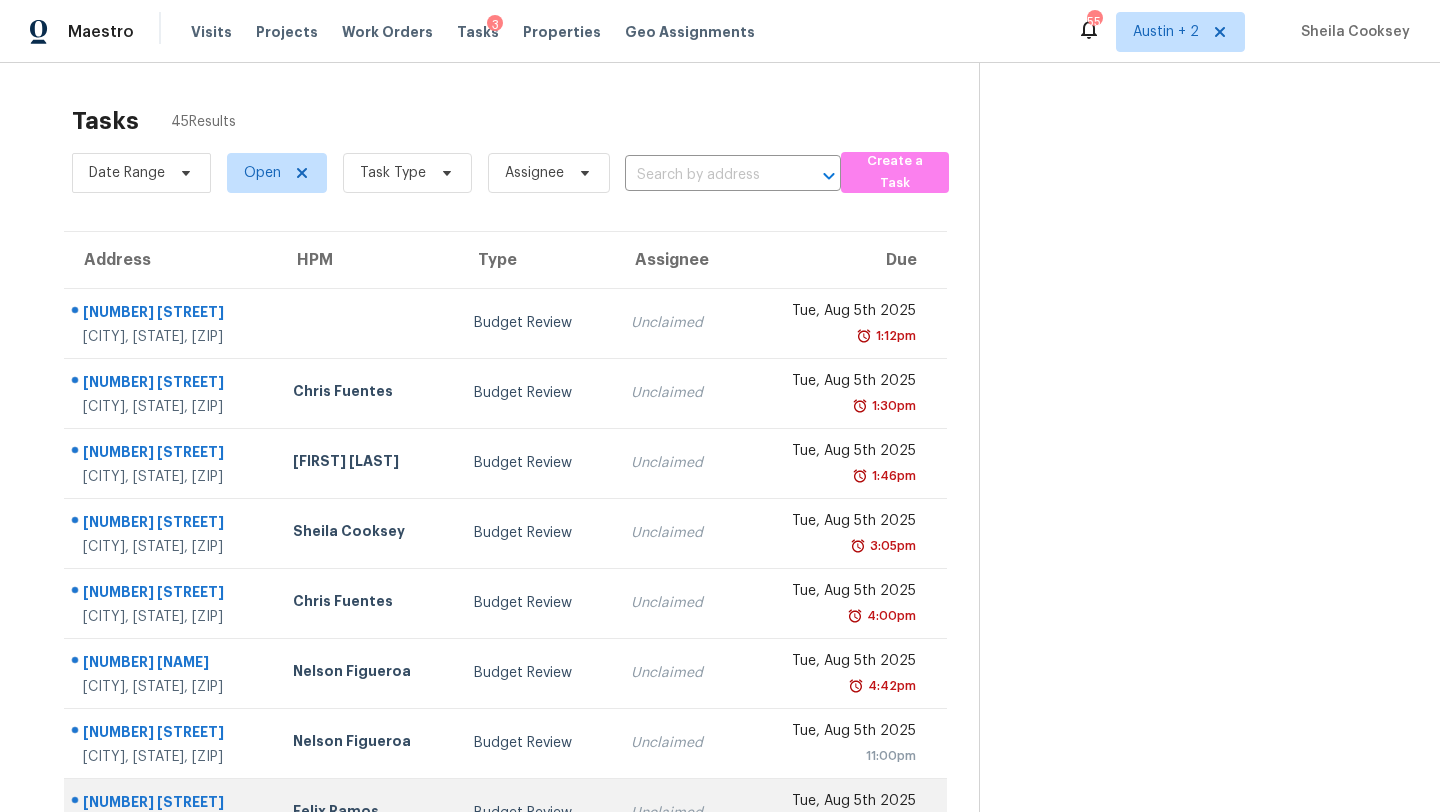 scroll, scrollTop: 229, scrollLeft: 0, axis: vertical 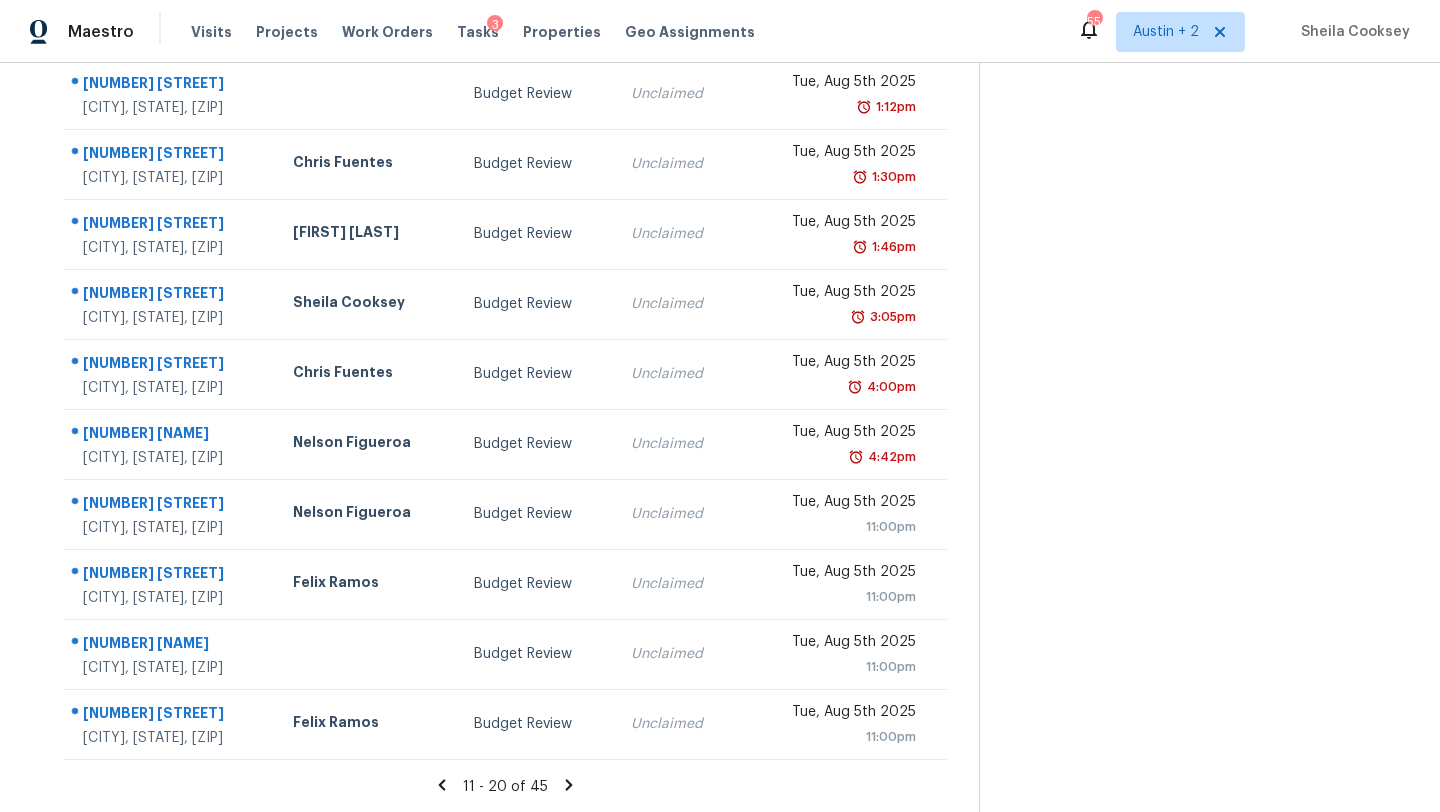 click 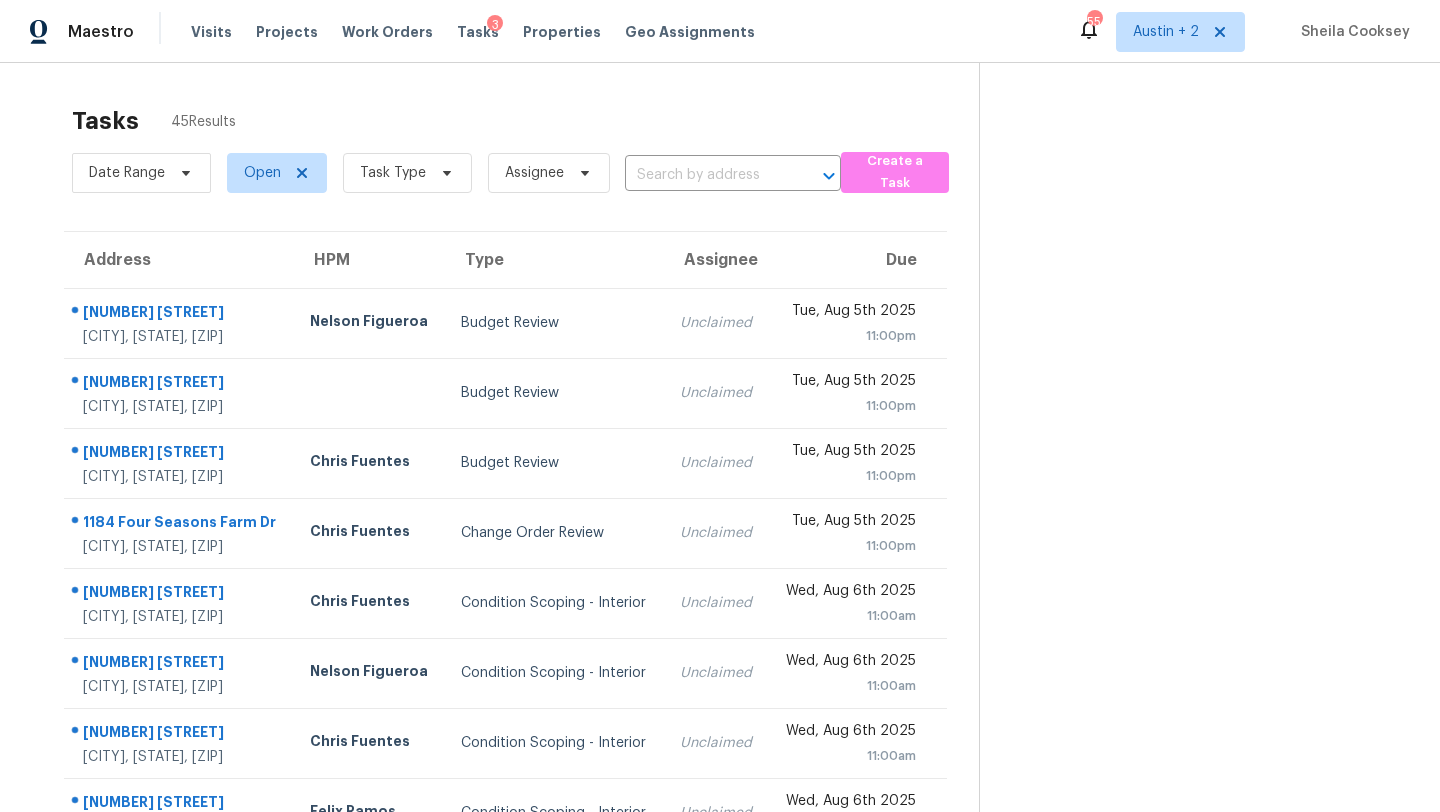 scroll, scrollTop: 229, scrollLeft: 0, axis: vertical 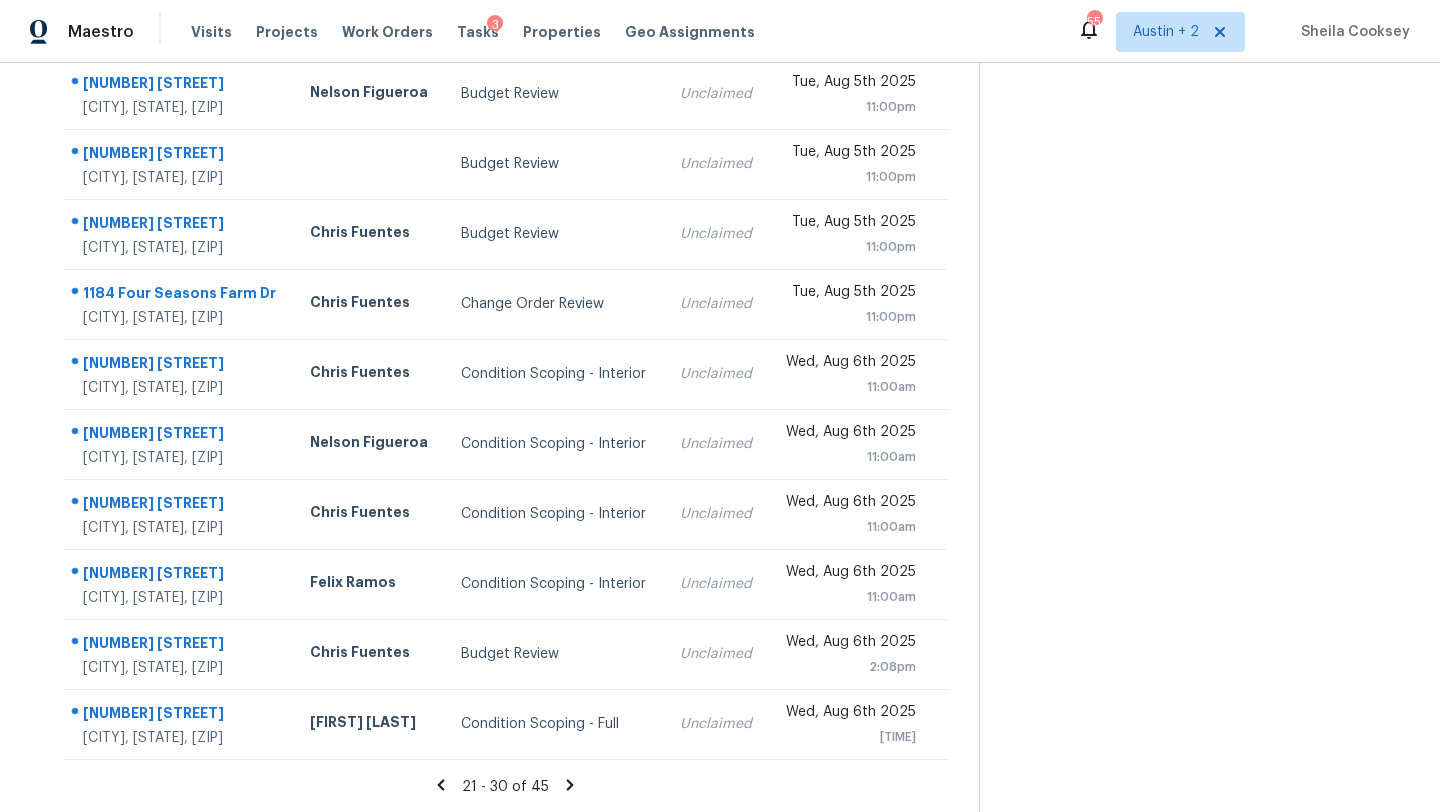 click on "21 - 30 of 45" at bounding box center (505, 786) 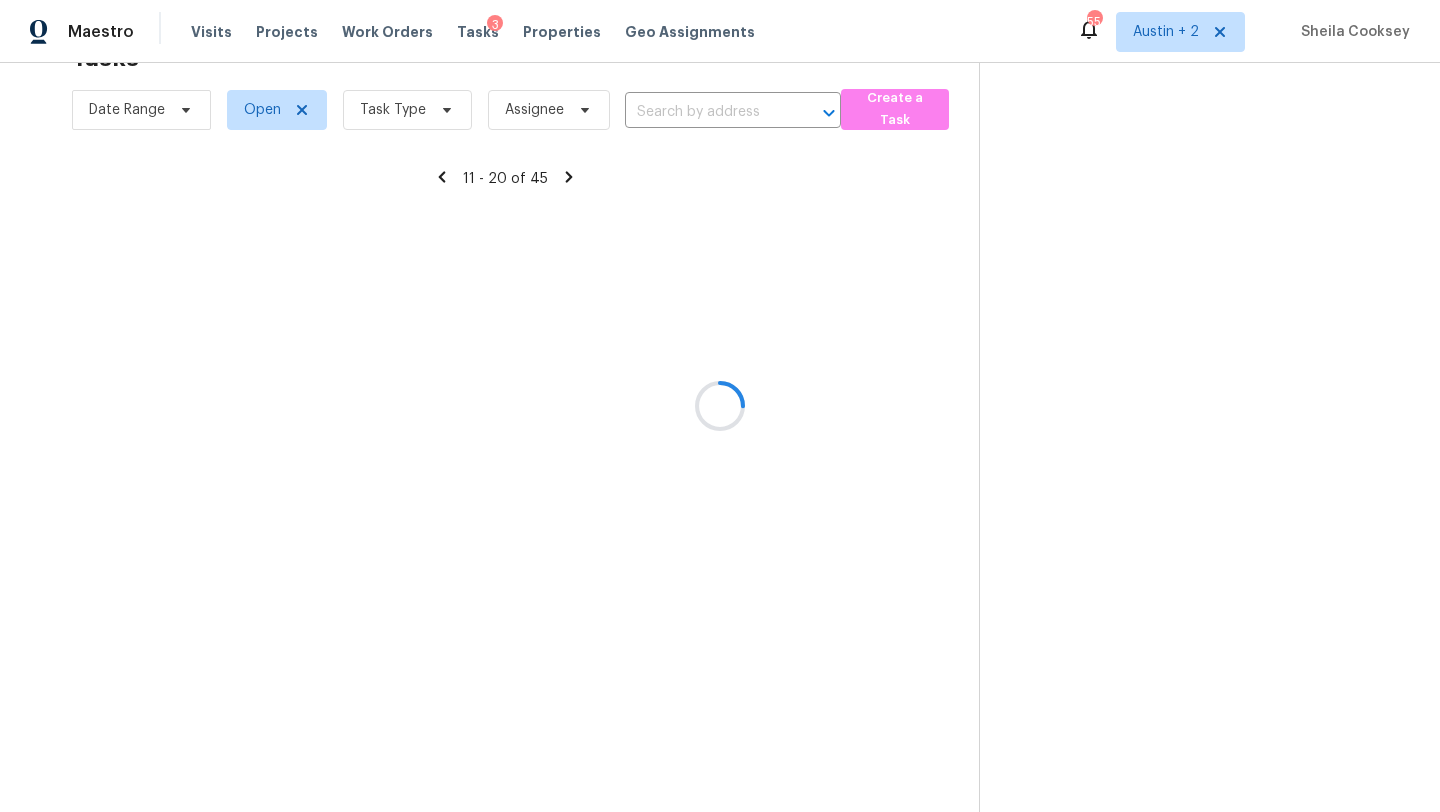 scroll, scrollTop: 229, scrollLeft: 0, axis: vertical 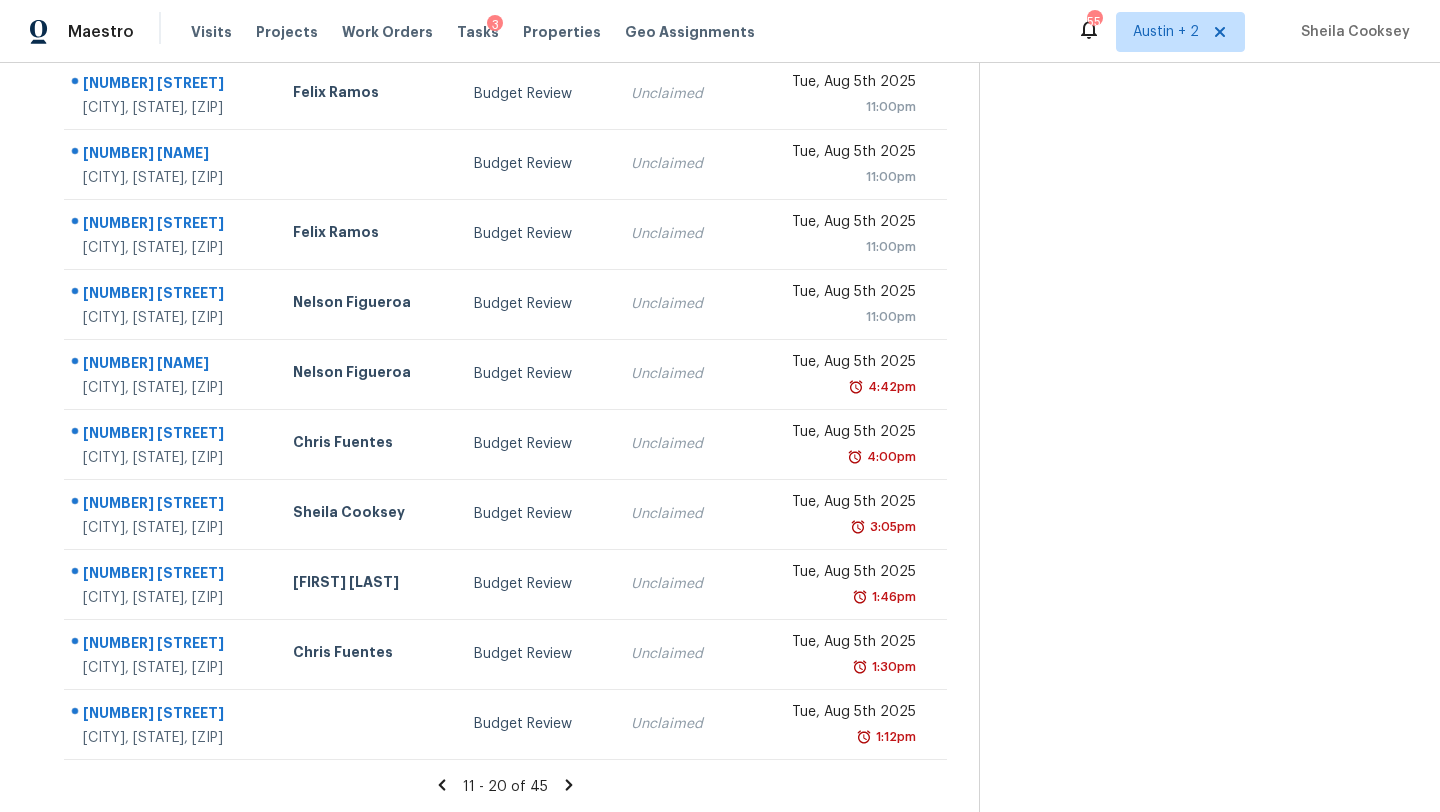 click 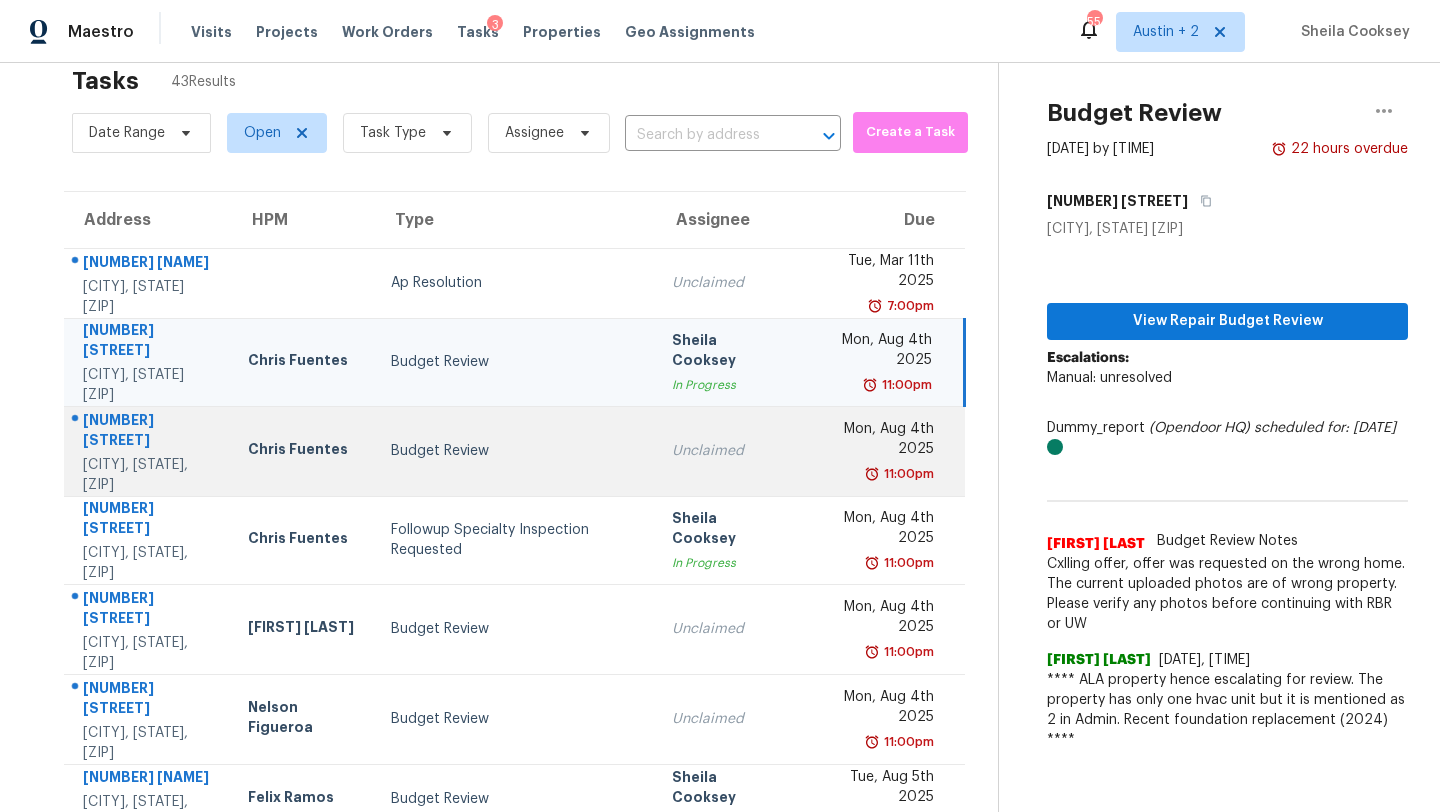 scroll, scrollTop: 0, scrollLeft: 0, axis: both 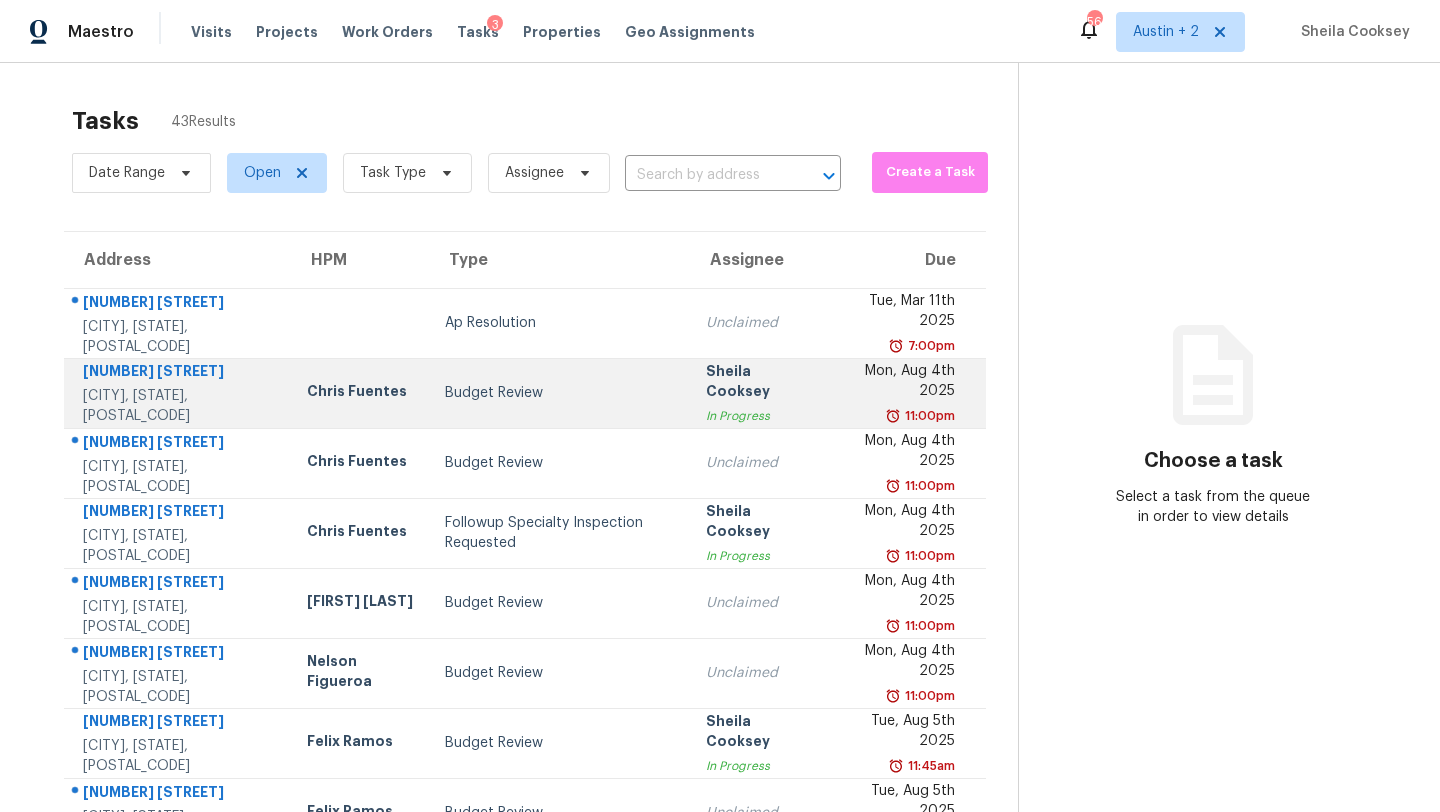 click on "Budget Review" at bounding box center [559, 393] 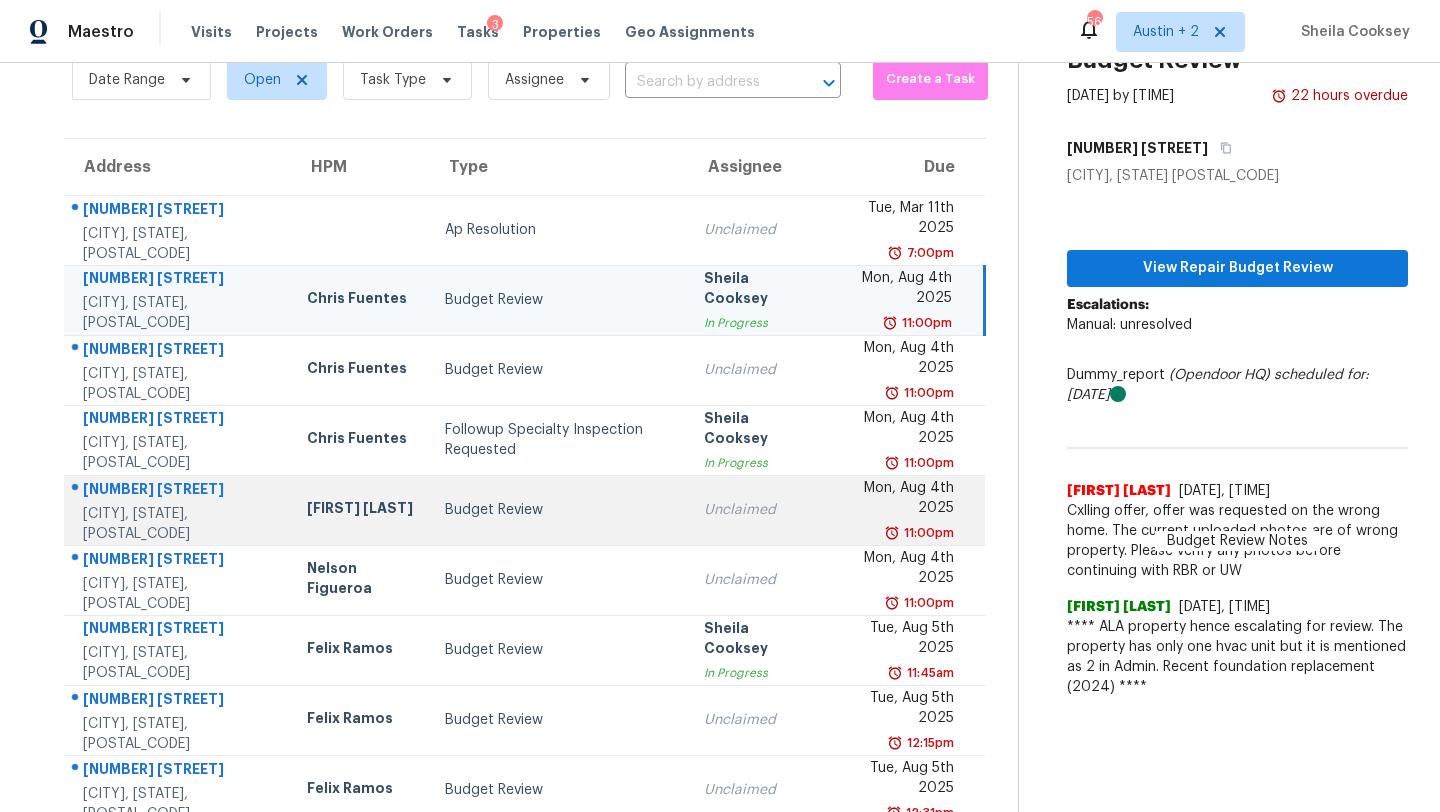 scroll, scrollTop: 51, scrollLeft: 0, axis: vertical 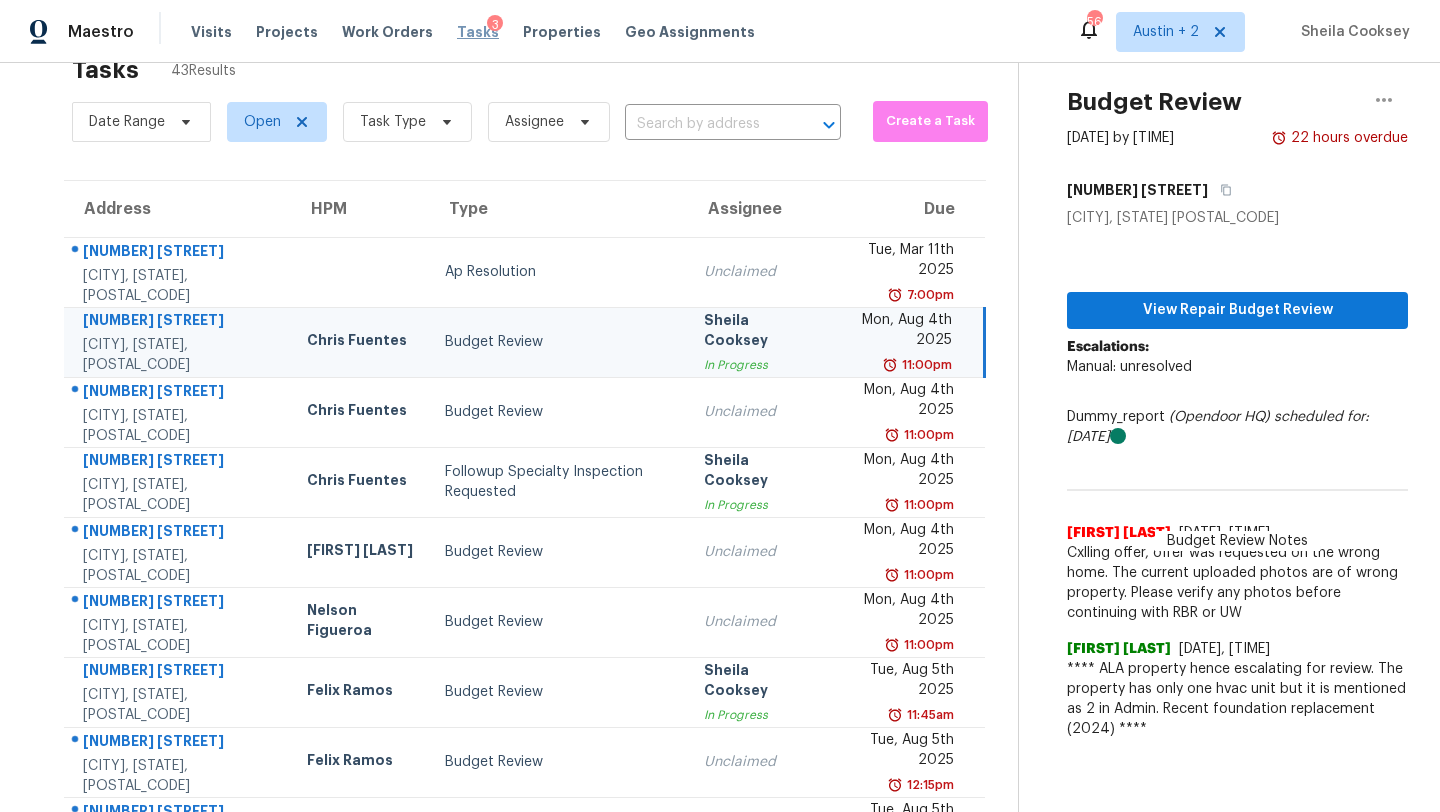 click on "Tasks" at bounding box center [478, 32] 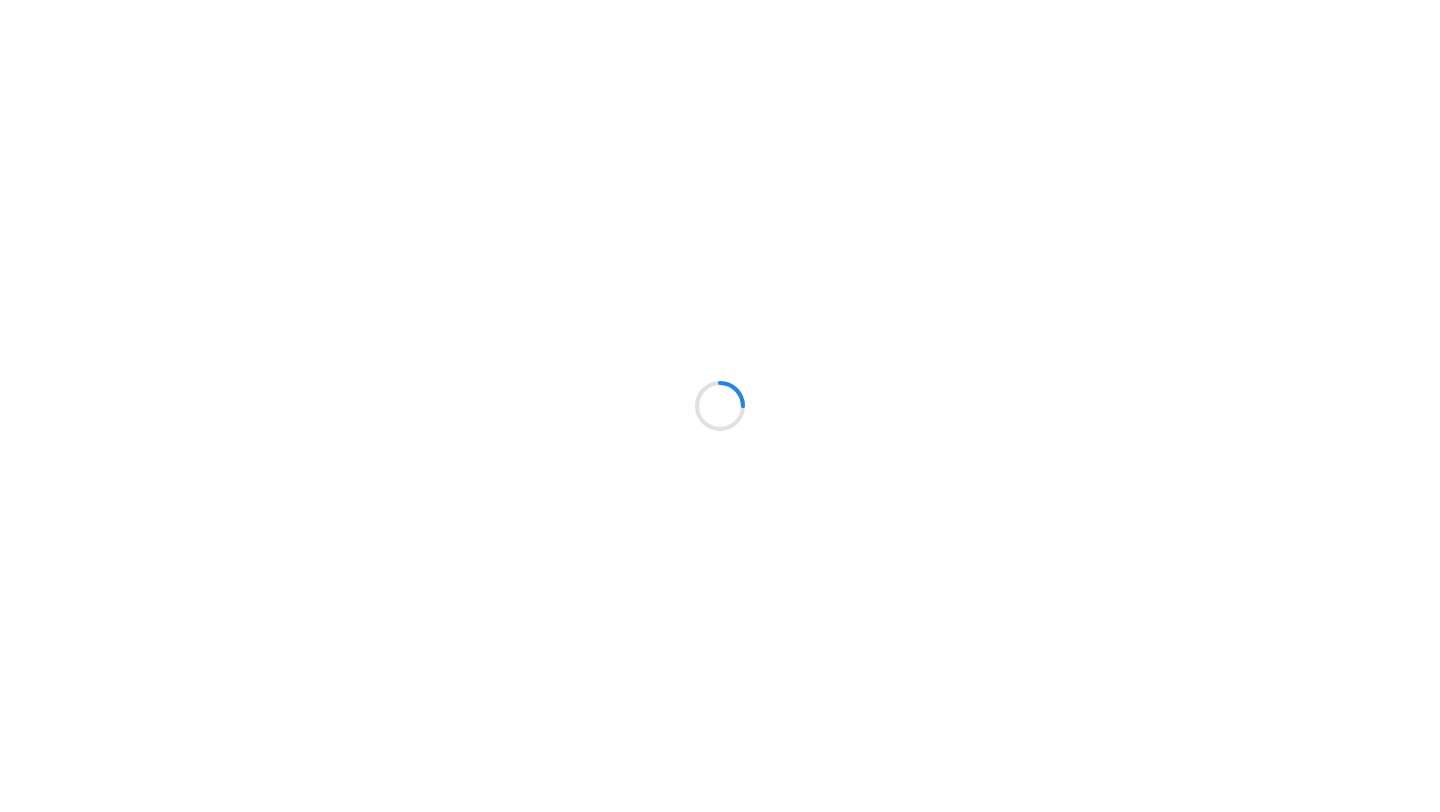 scroll, scrollTop: 0, scrollLeft: 0, axis: both 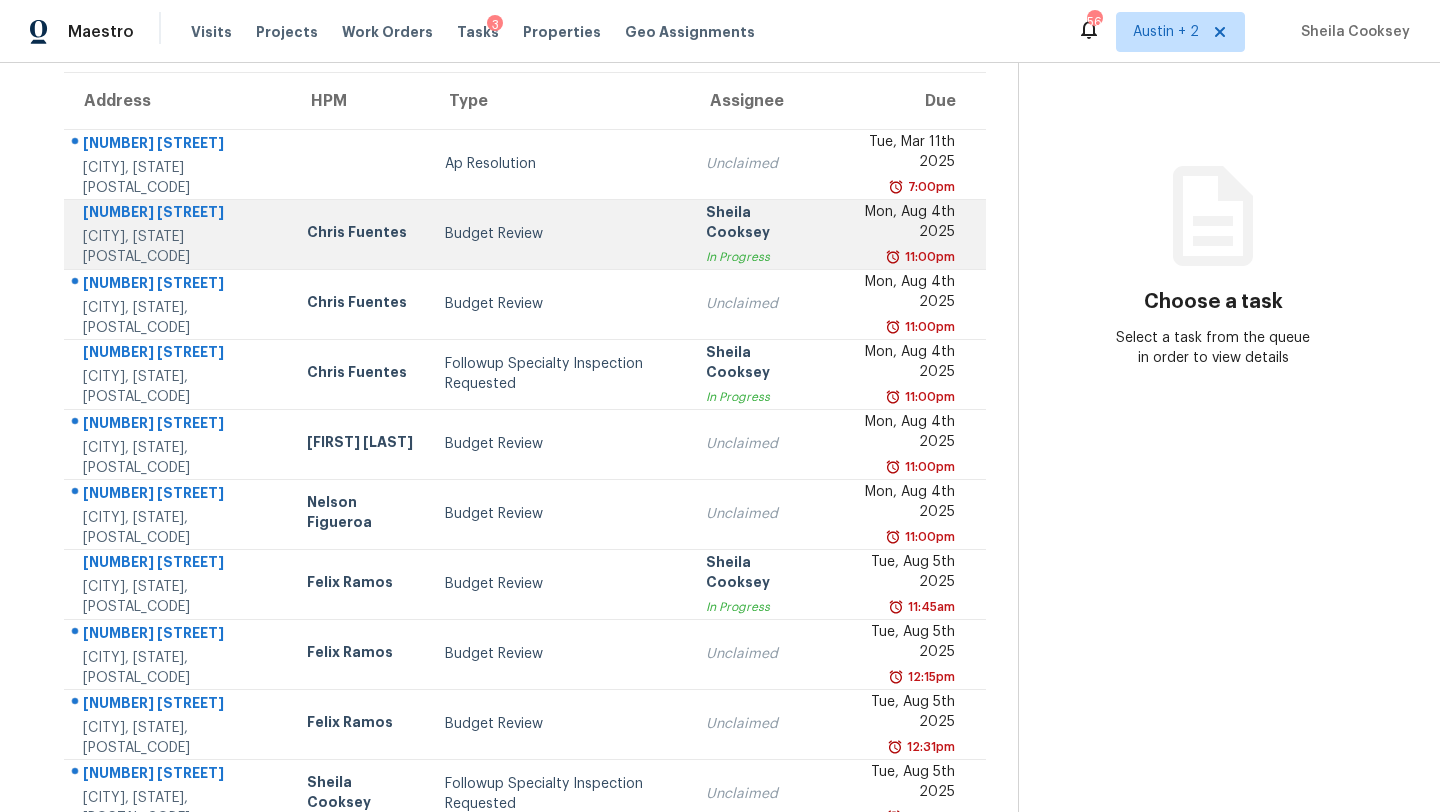 click on "Budget Review" at bounding box center (559, 234) 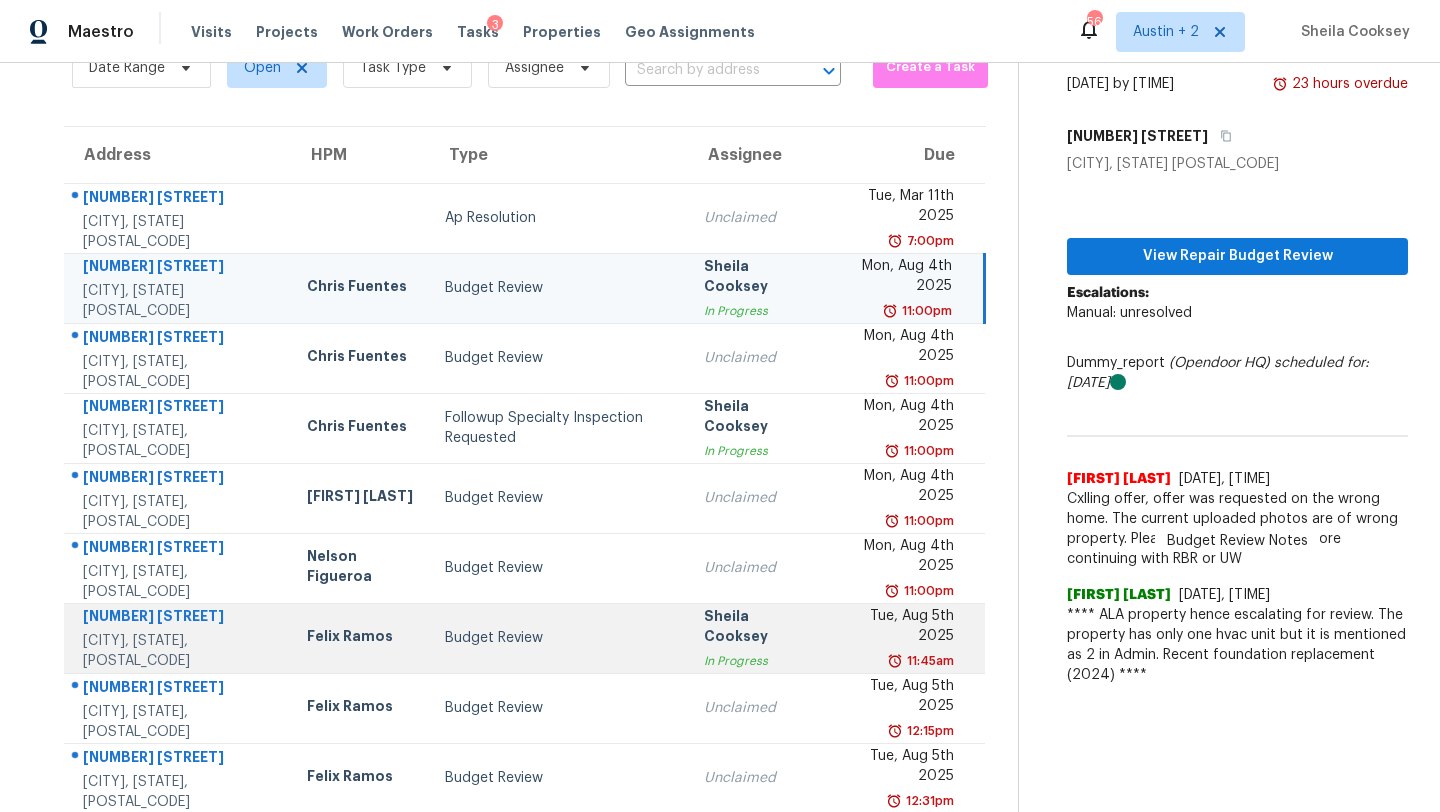 scroll, scrollTop: 55, scrollLeft: 0, axis: vertical 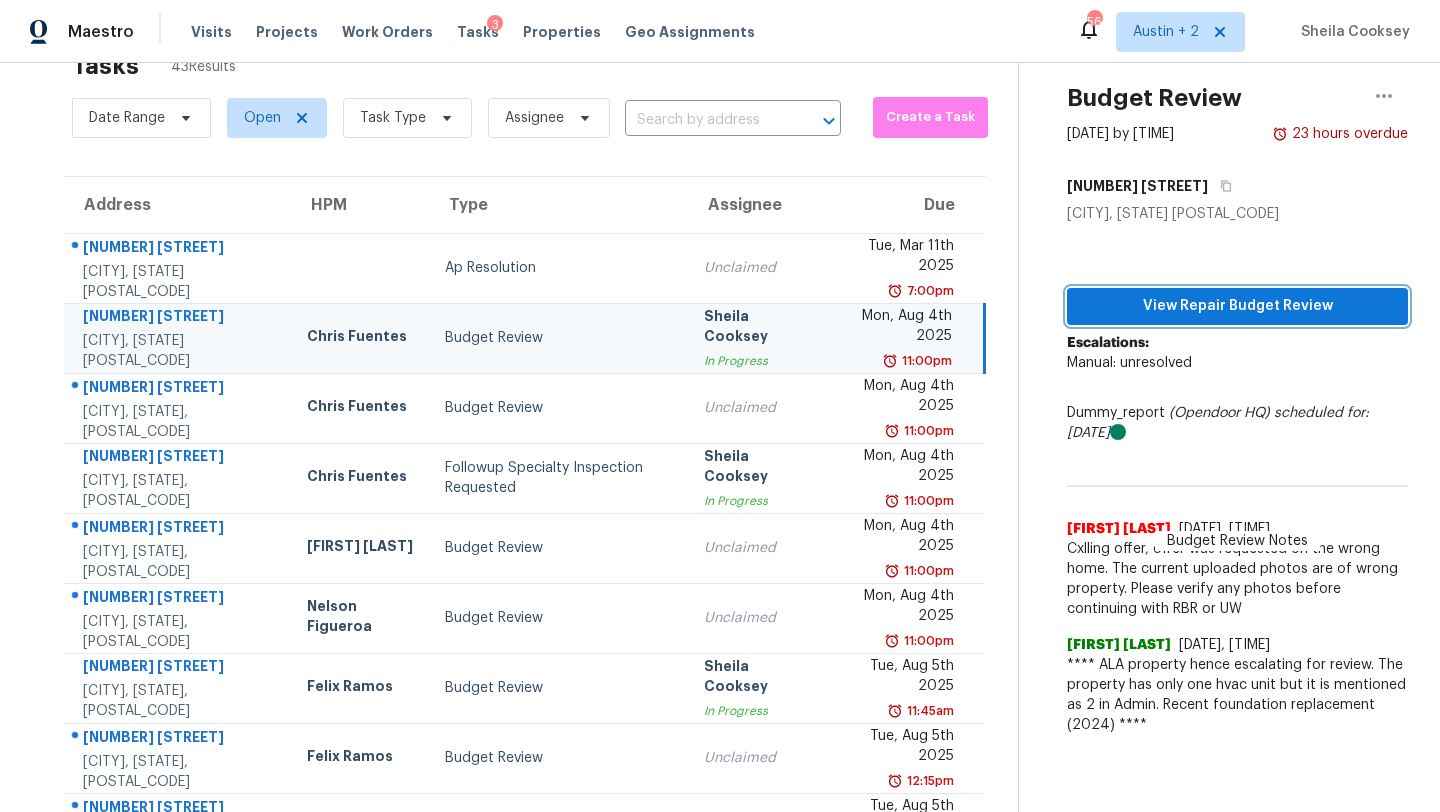 click on "View Repair Budget Review" at bounding box center (1237, 306) 